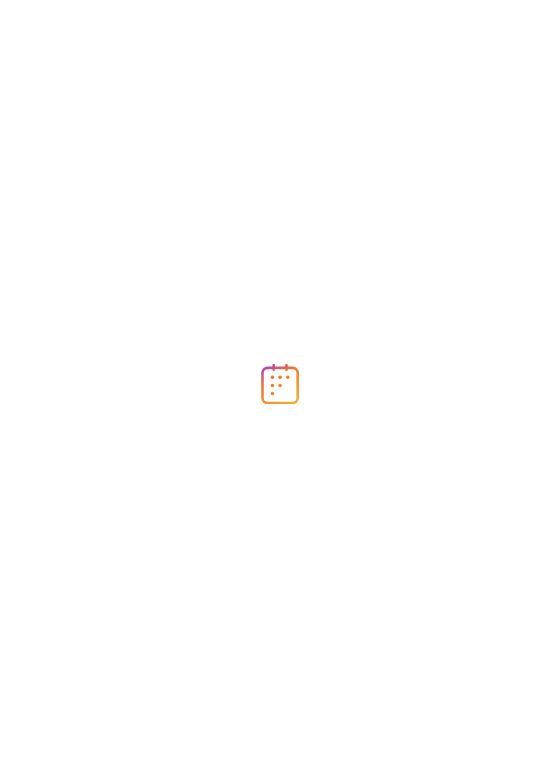 scroll, scrollTop: 0, scrollLeft: 0, axis: both 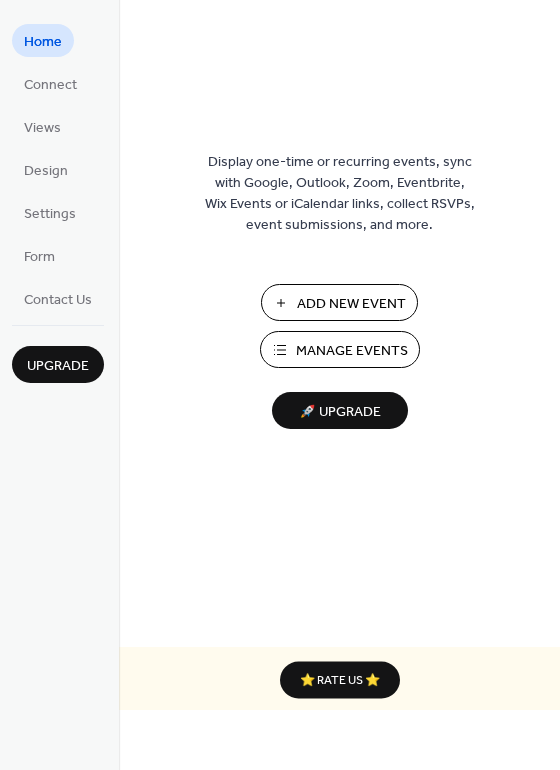 click on "Add New Event" at bounding box center (351, 304) 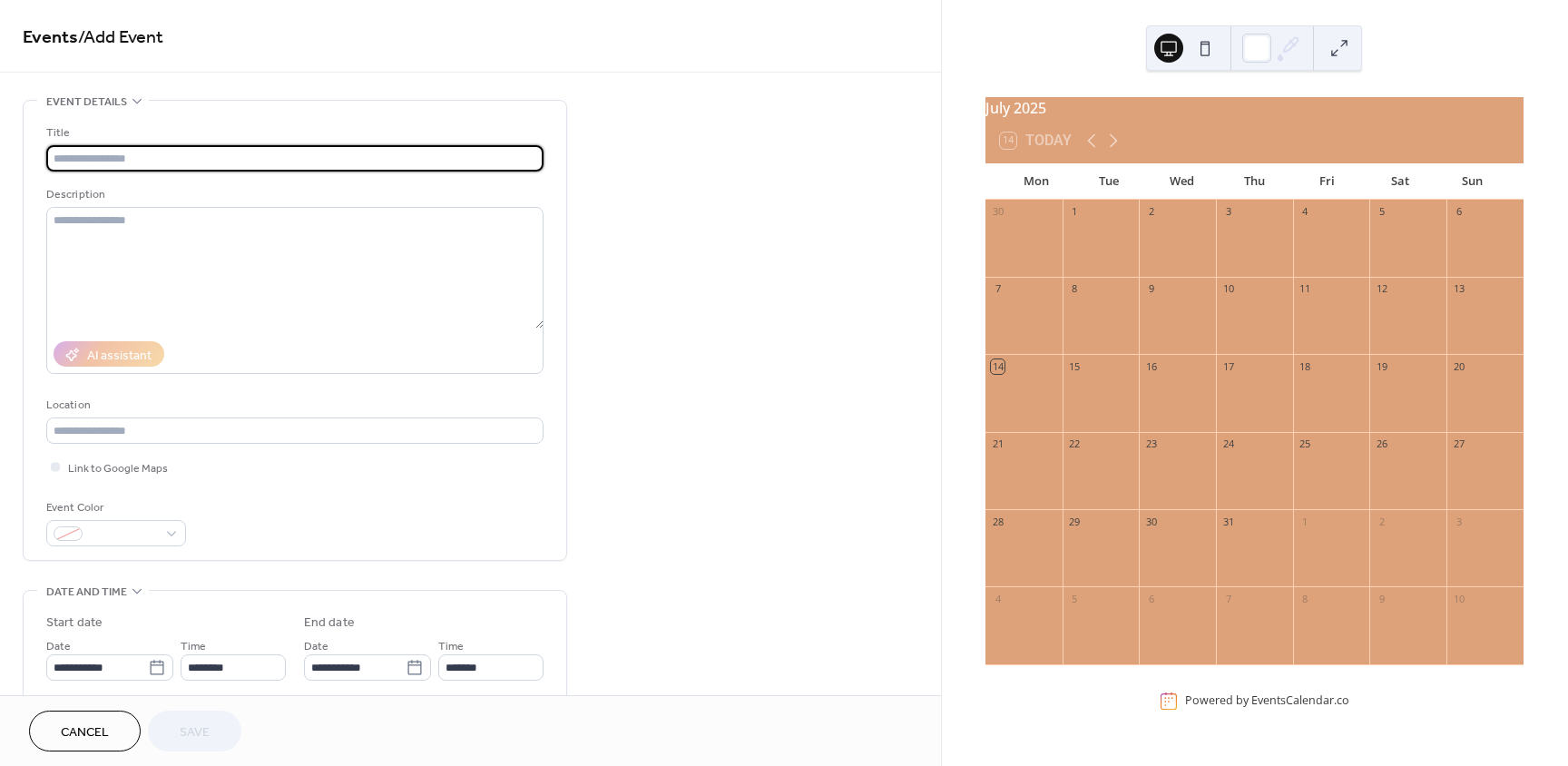 scroll, scrollTop: 0, scrollLeft: 0, axis: both 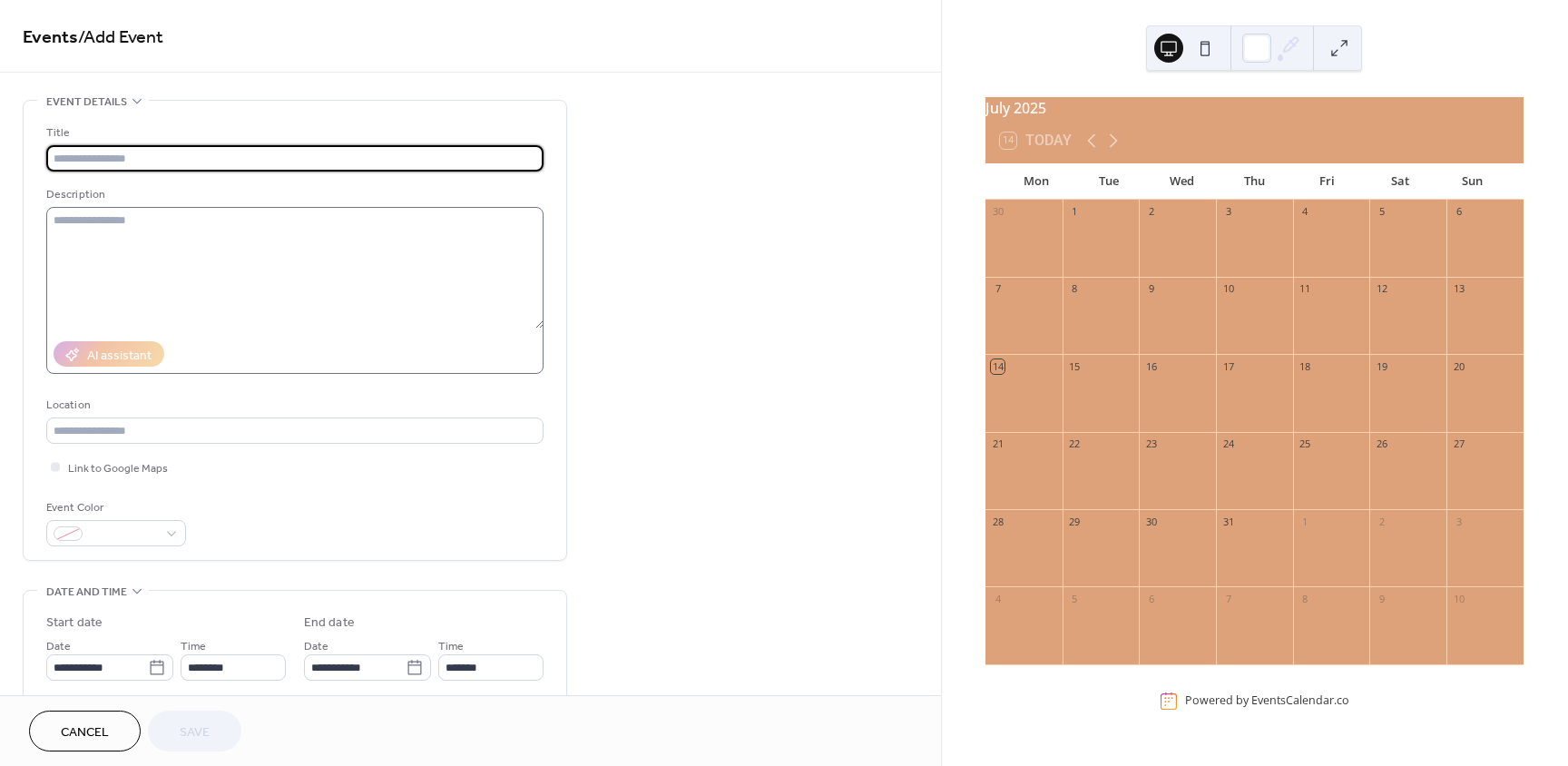 paste on "**********" 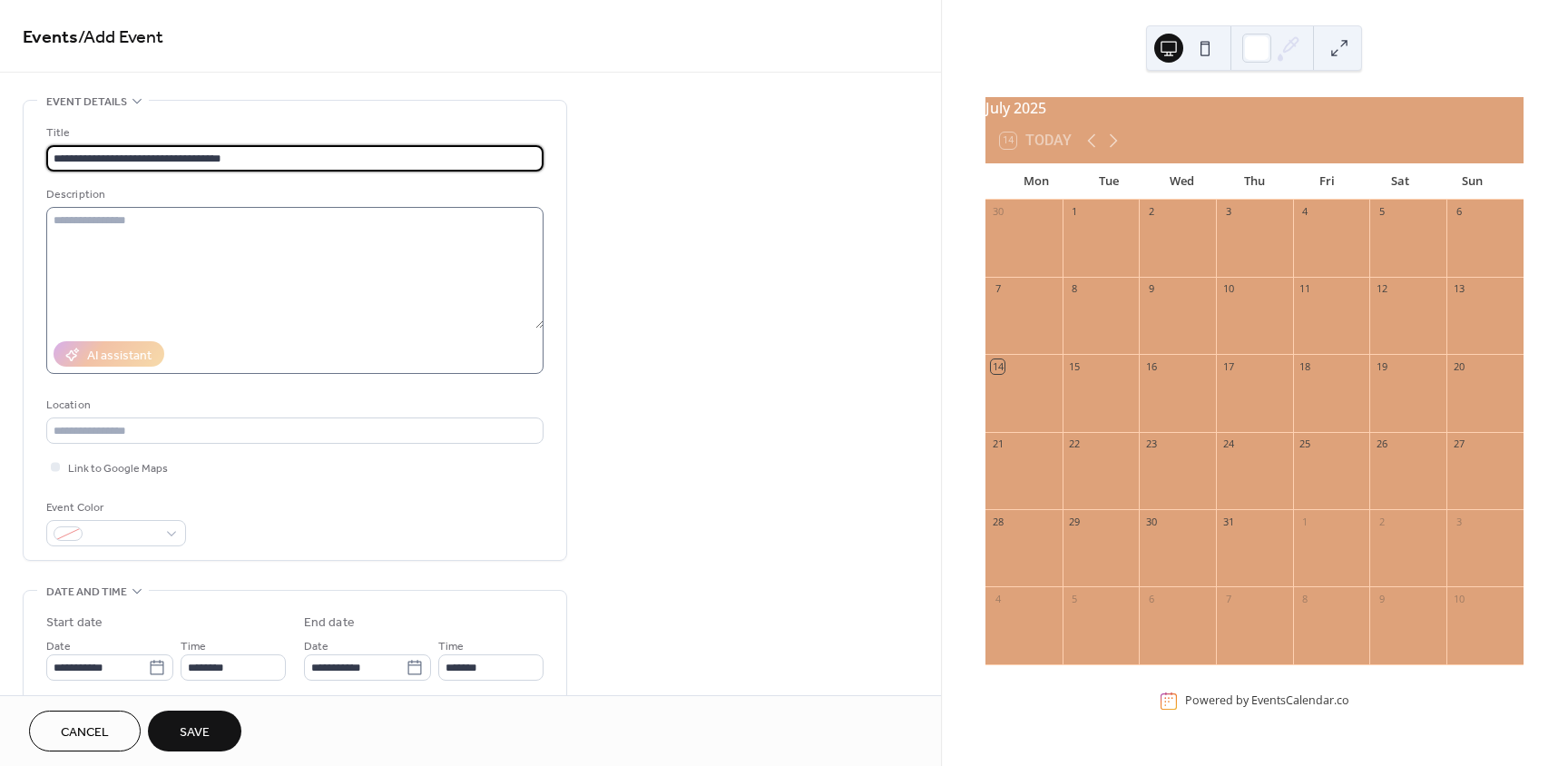 type on "**********" 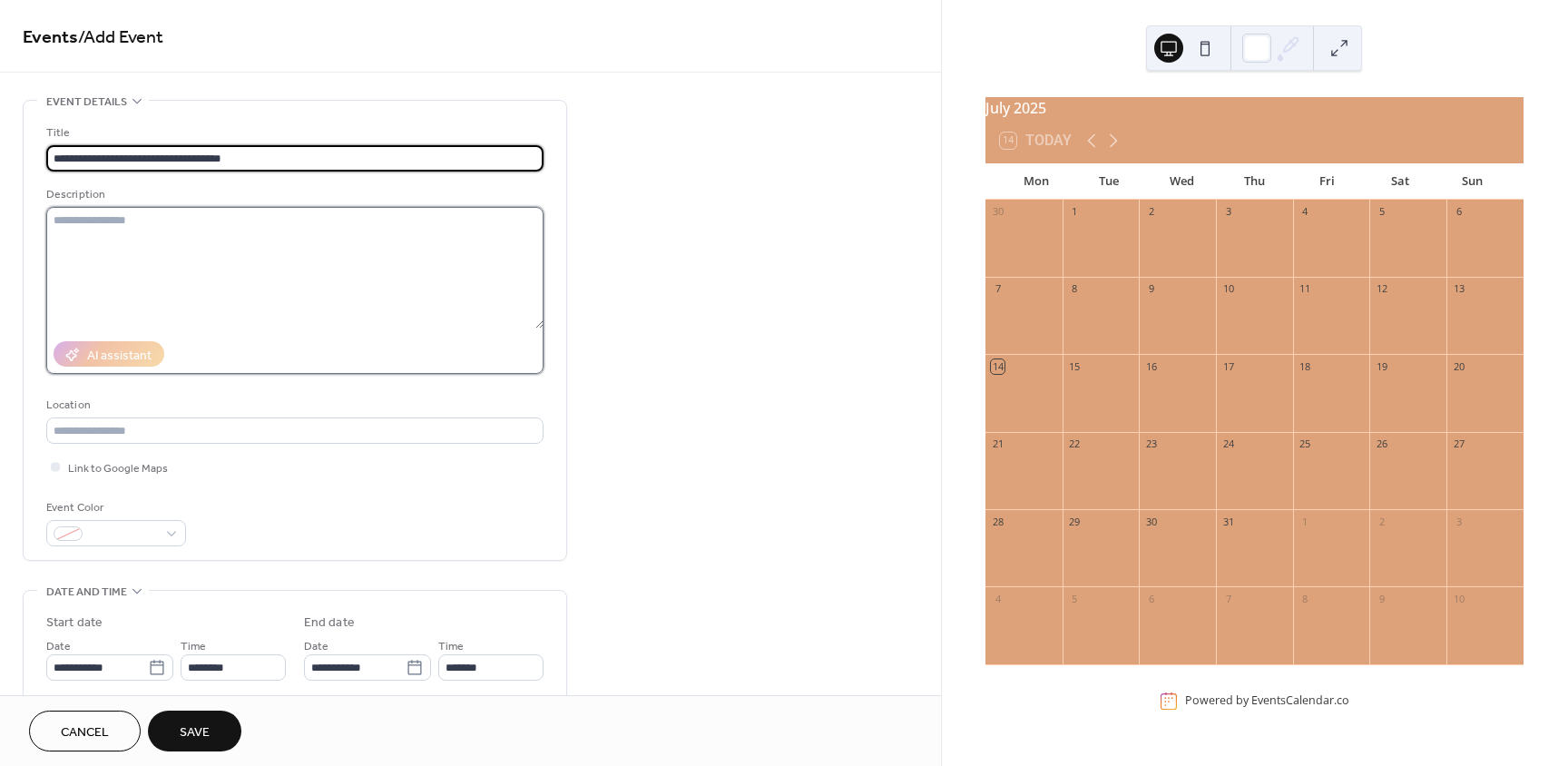 drag, startPoint x: 281, startPoint y: 240, endPoint x: 347, endPoint y: 243, distance: 66.06815 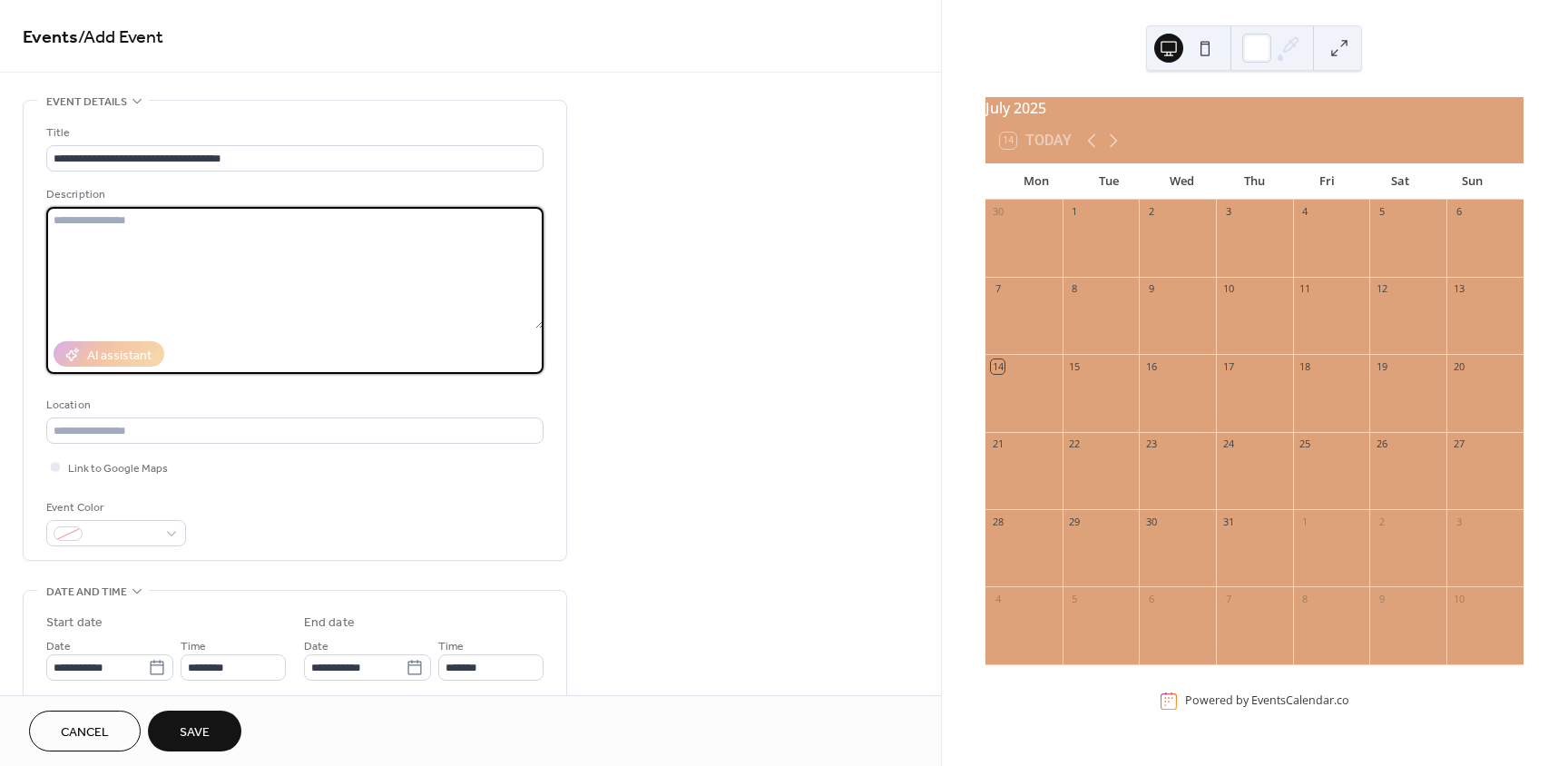 click at bounding box center [295, 268] 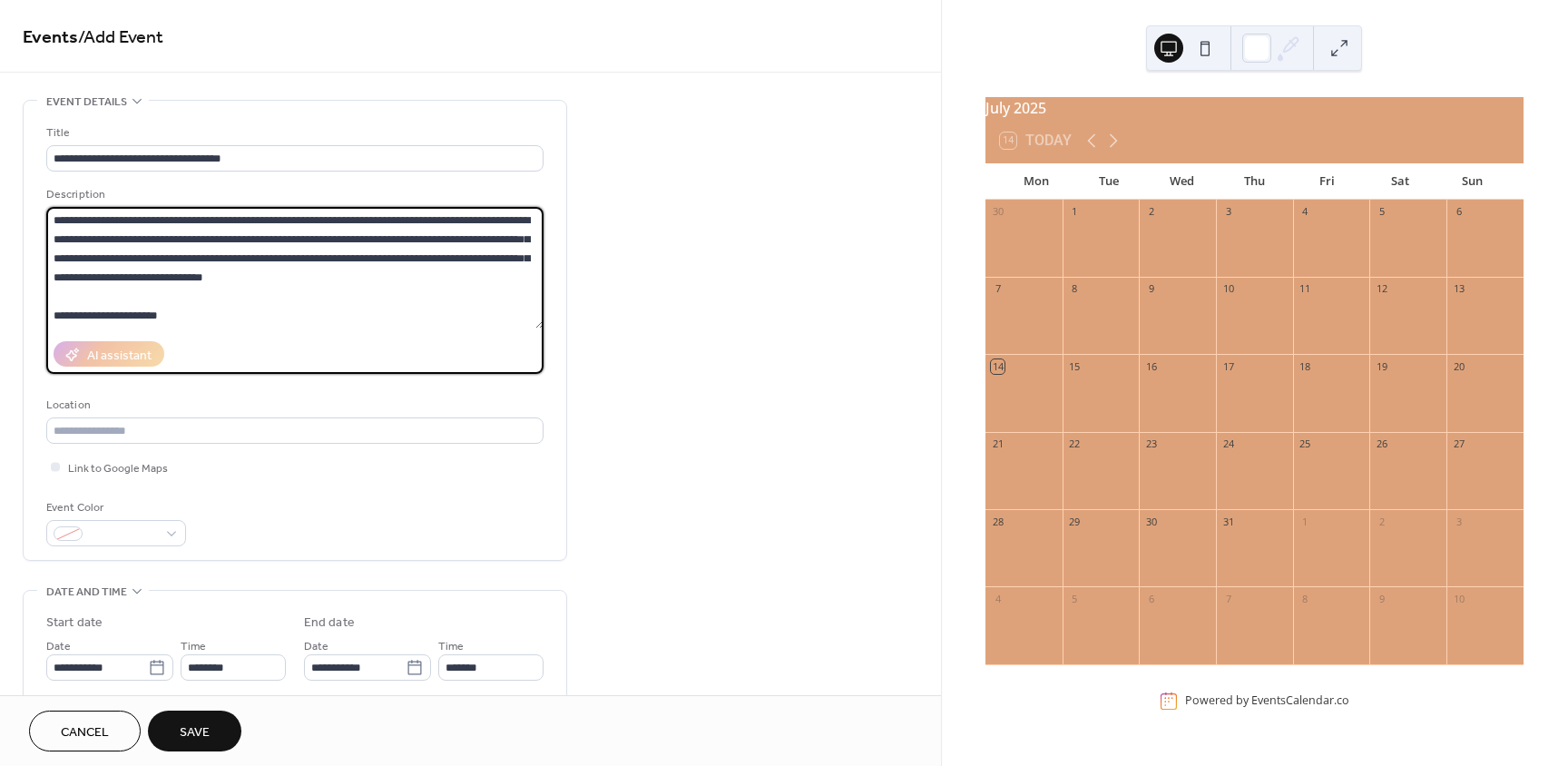 scroll, scrollTop: 226, scrollLeft: 0, axis: vertical 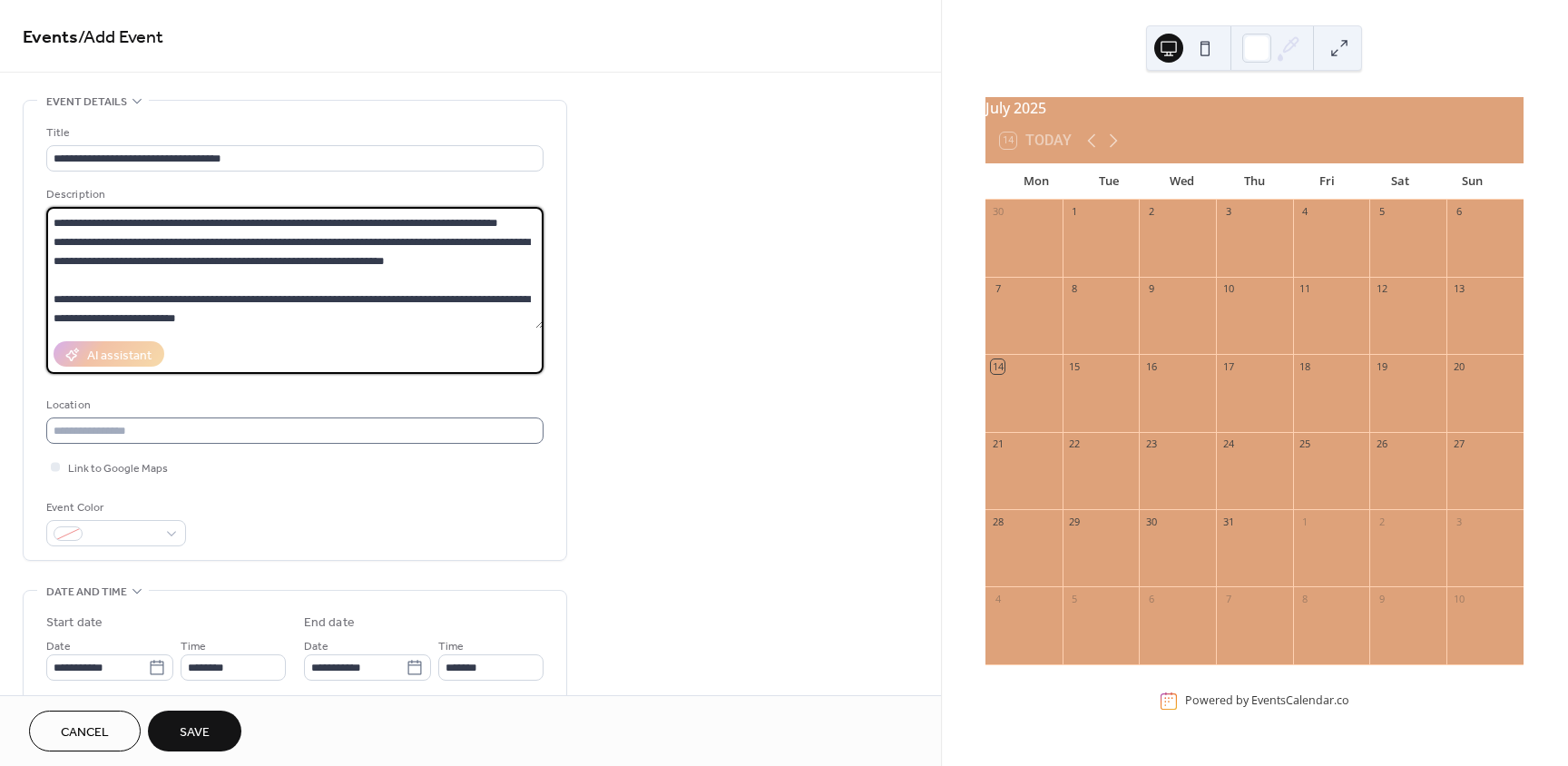 type on "**********" 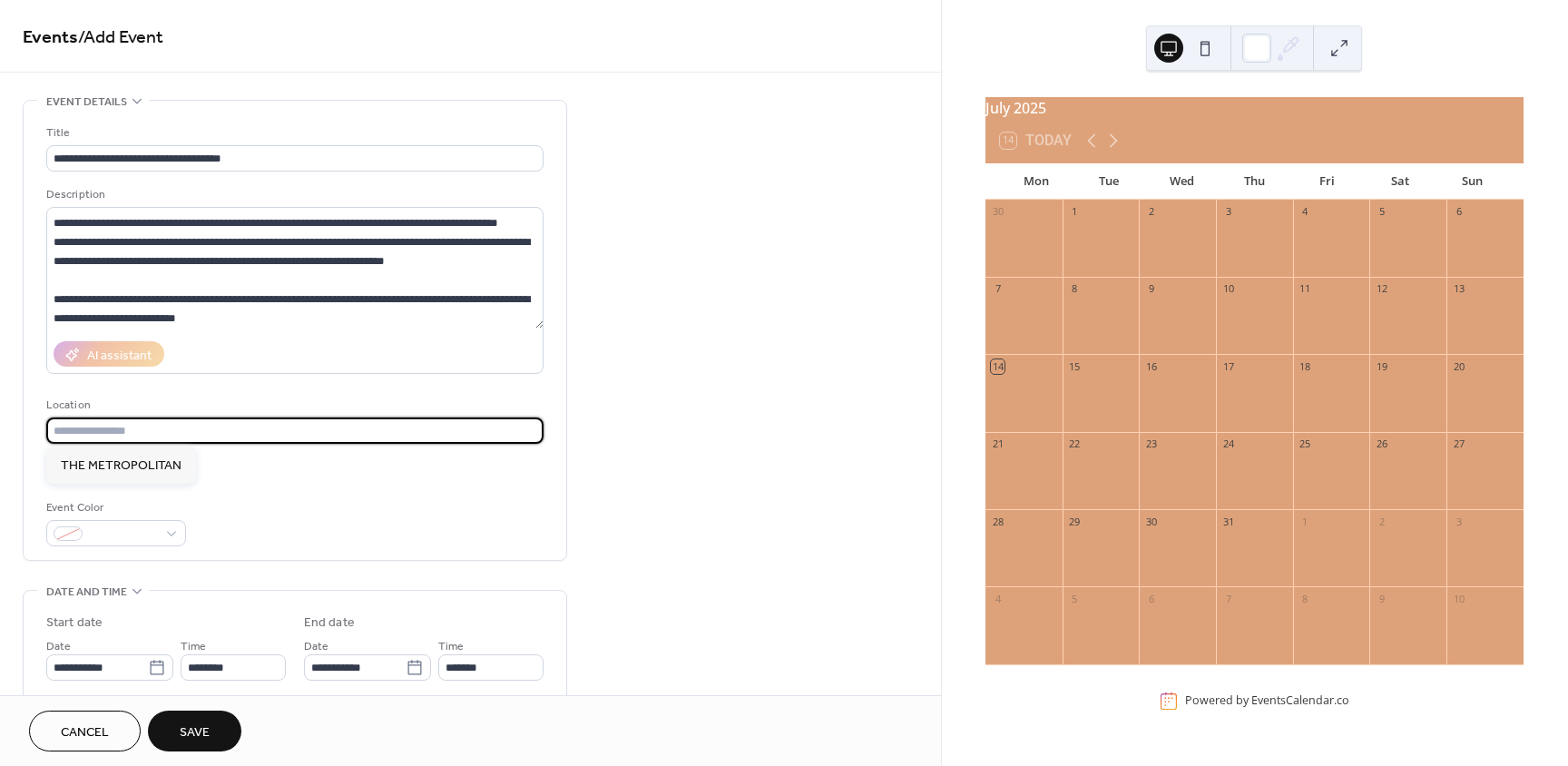 click at bounding box center [295, 430] 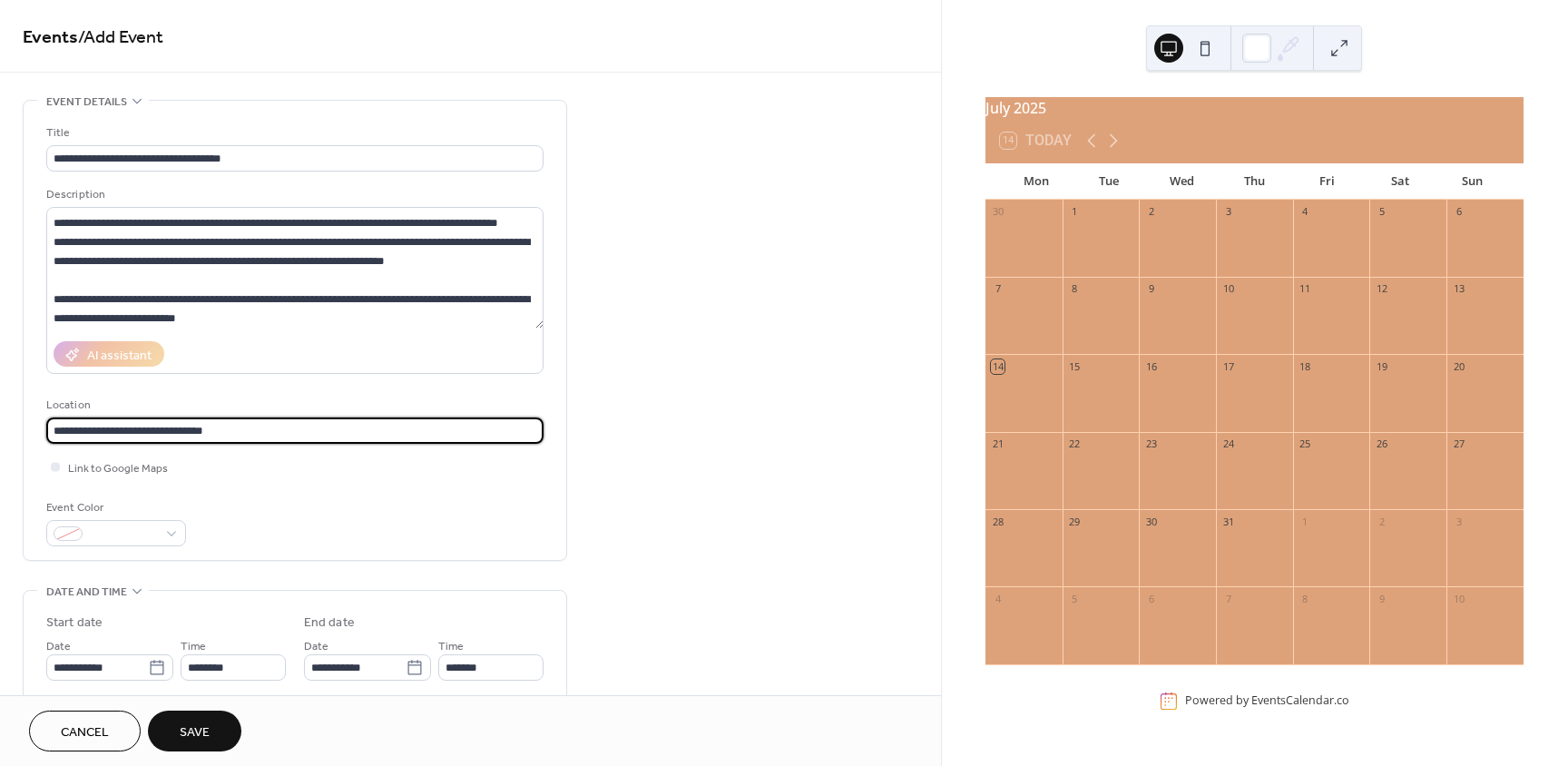 click on "**********" at bounding box center [295, 430] 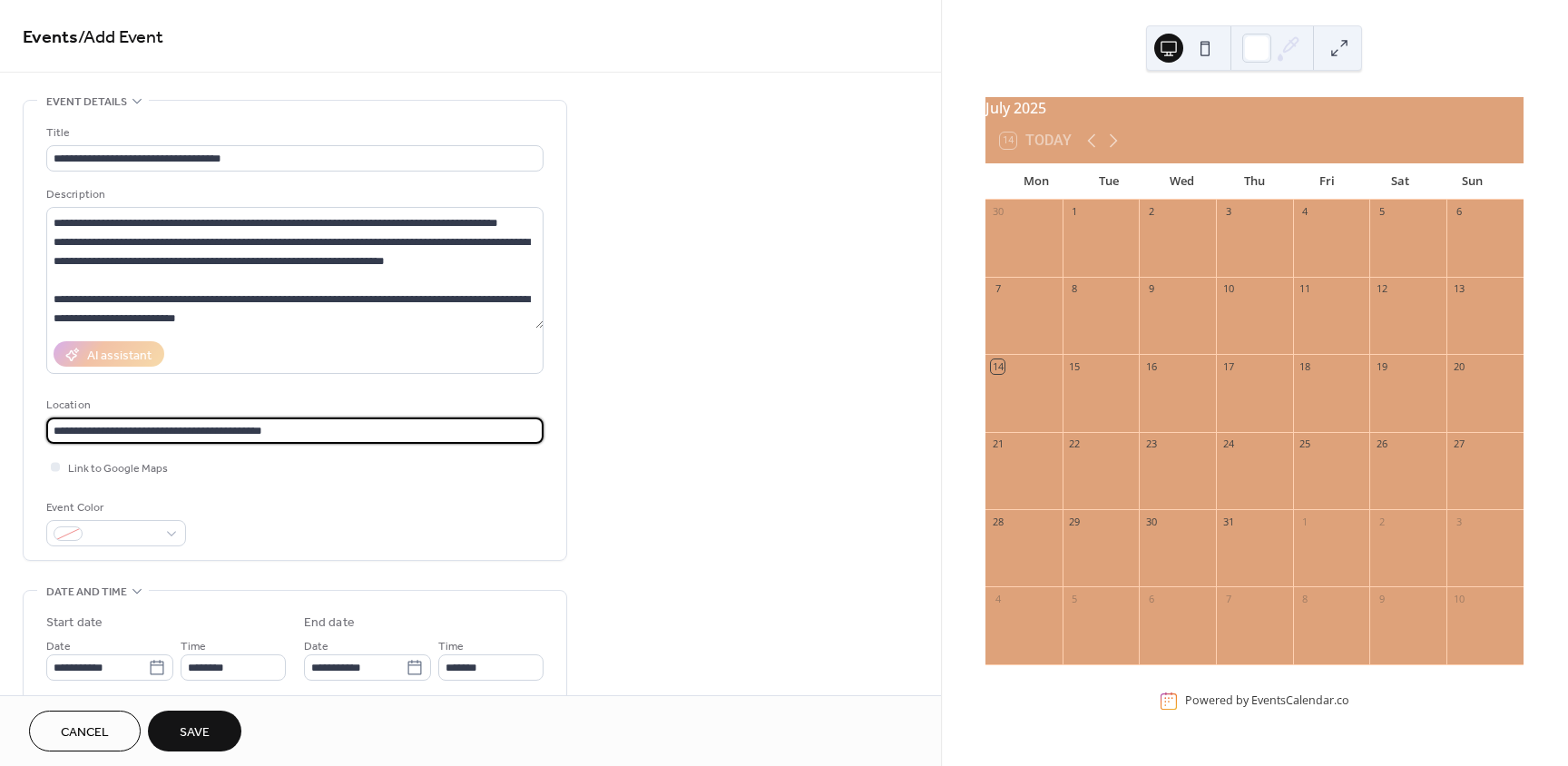 click on "**********" at bounding box center [295, 430] 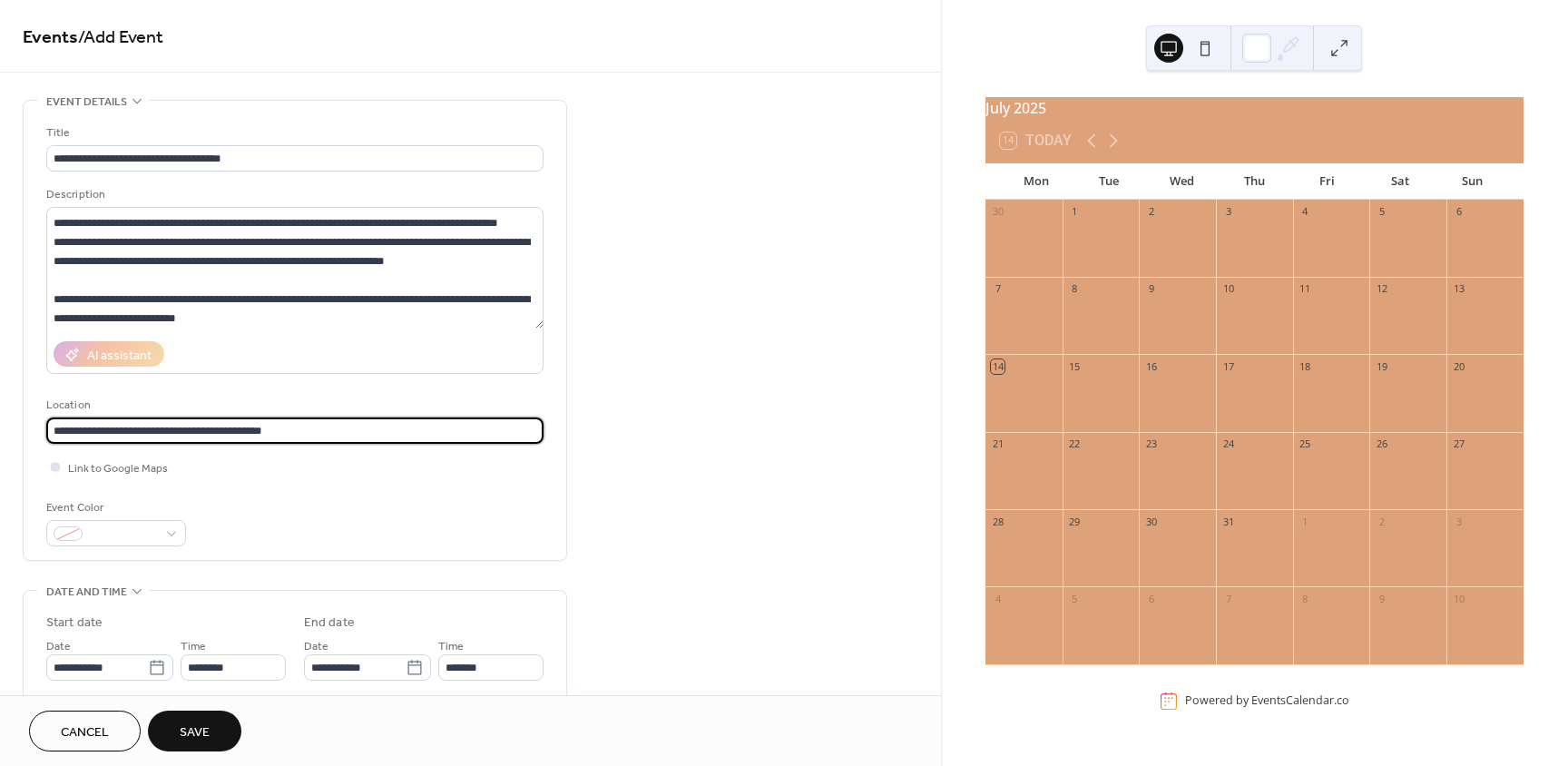 type on "**********" 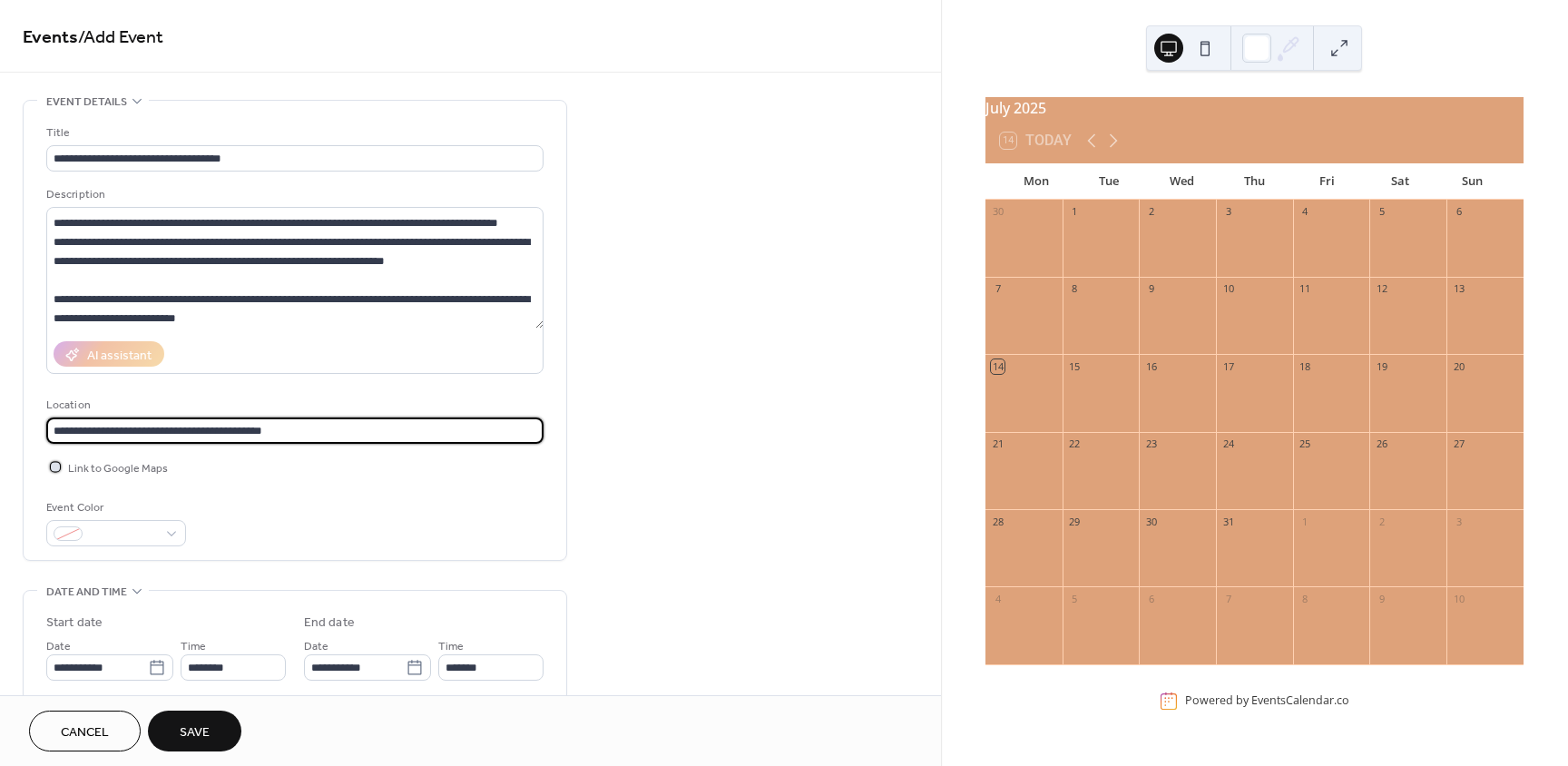 click at bounding box center [55, 466] 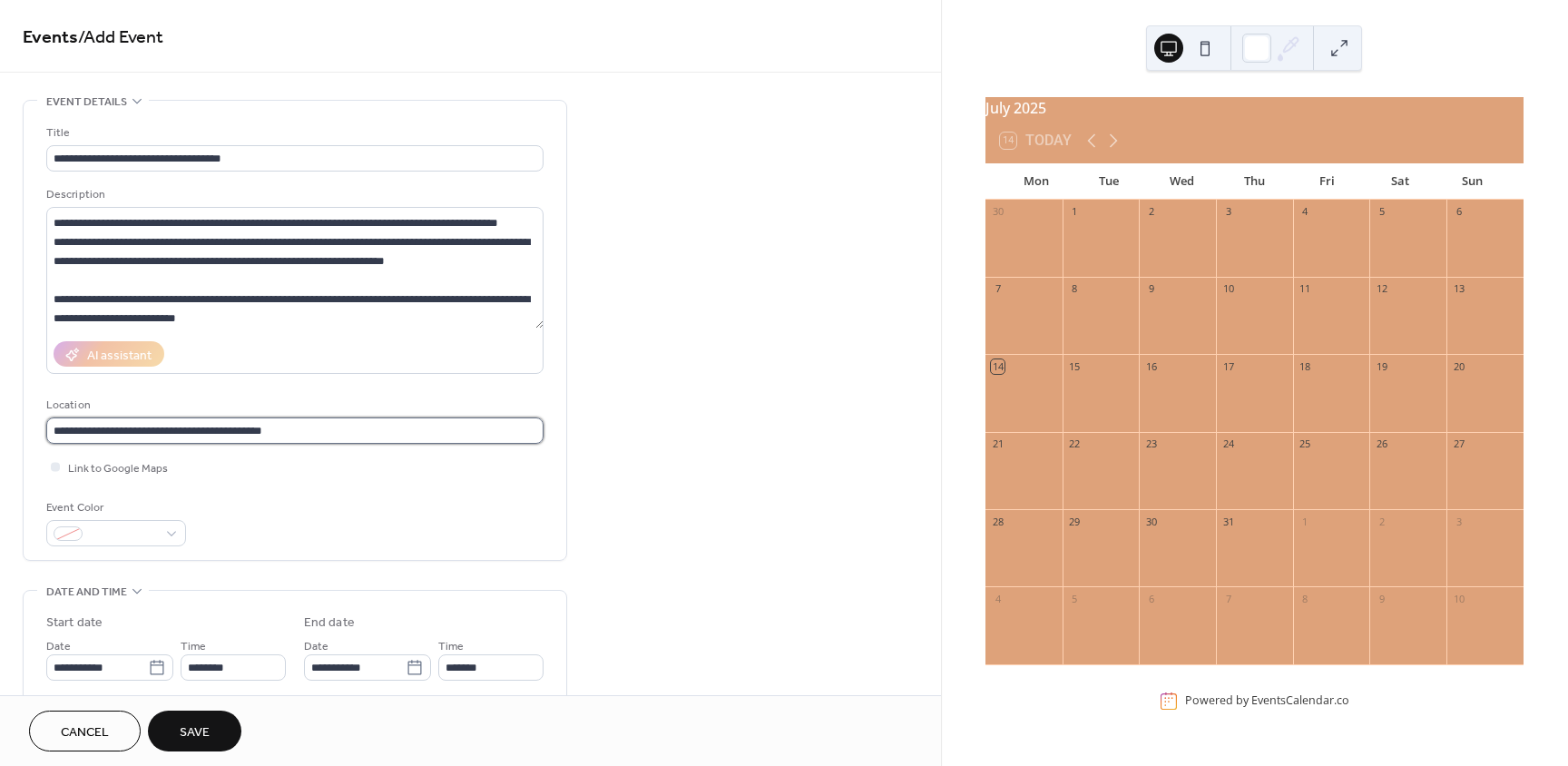 click on "**********" at bounding box center [295, 430] 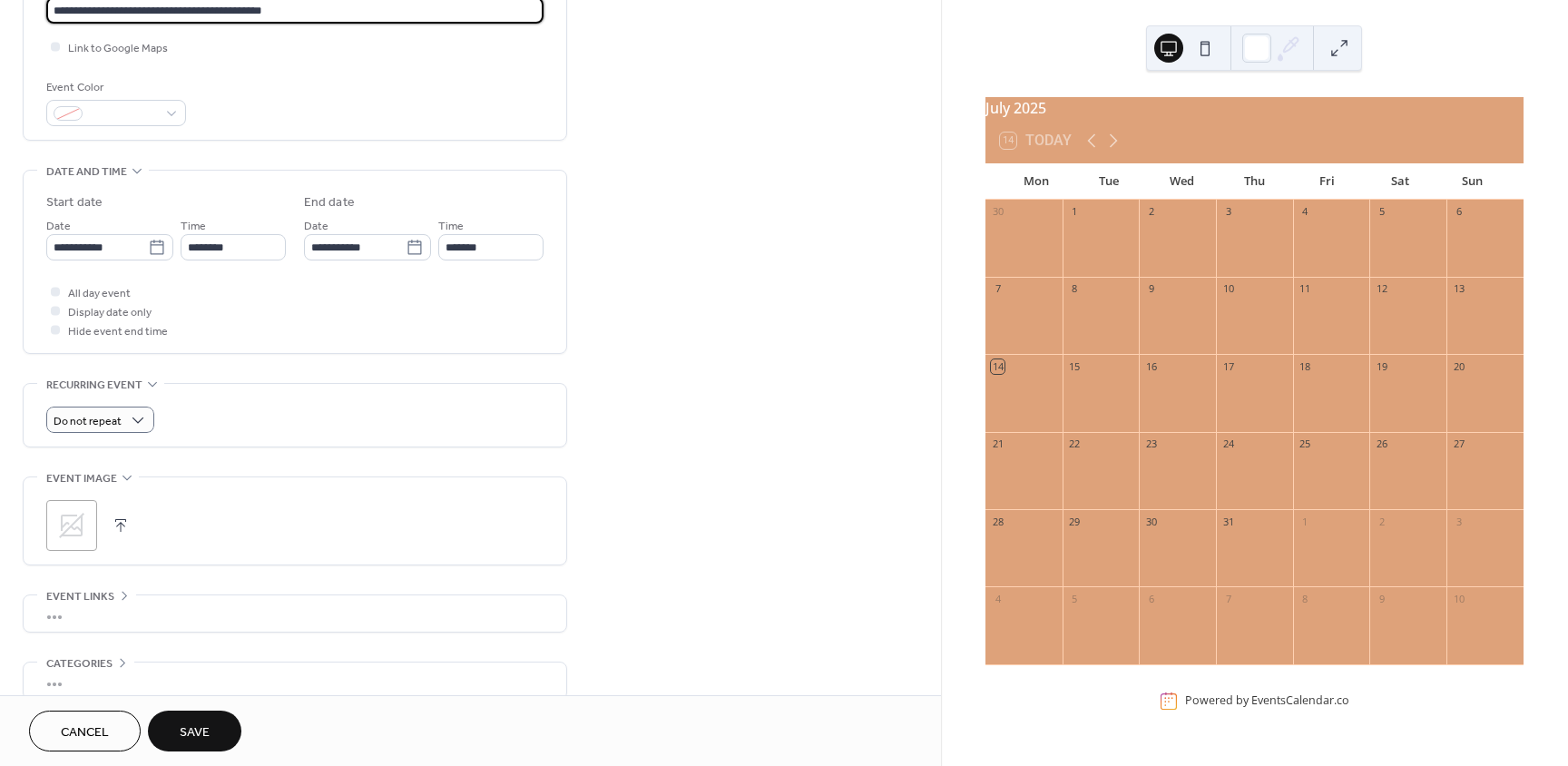 scroll, scrollTop: 454, scrollLeft: 0, axis: vertical 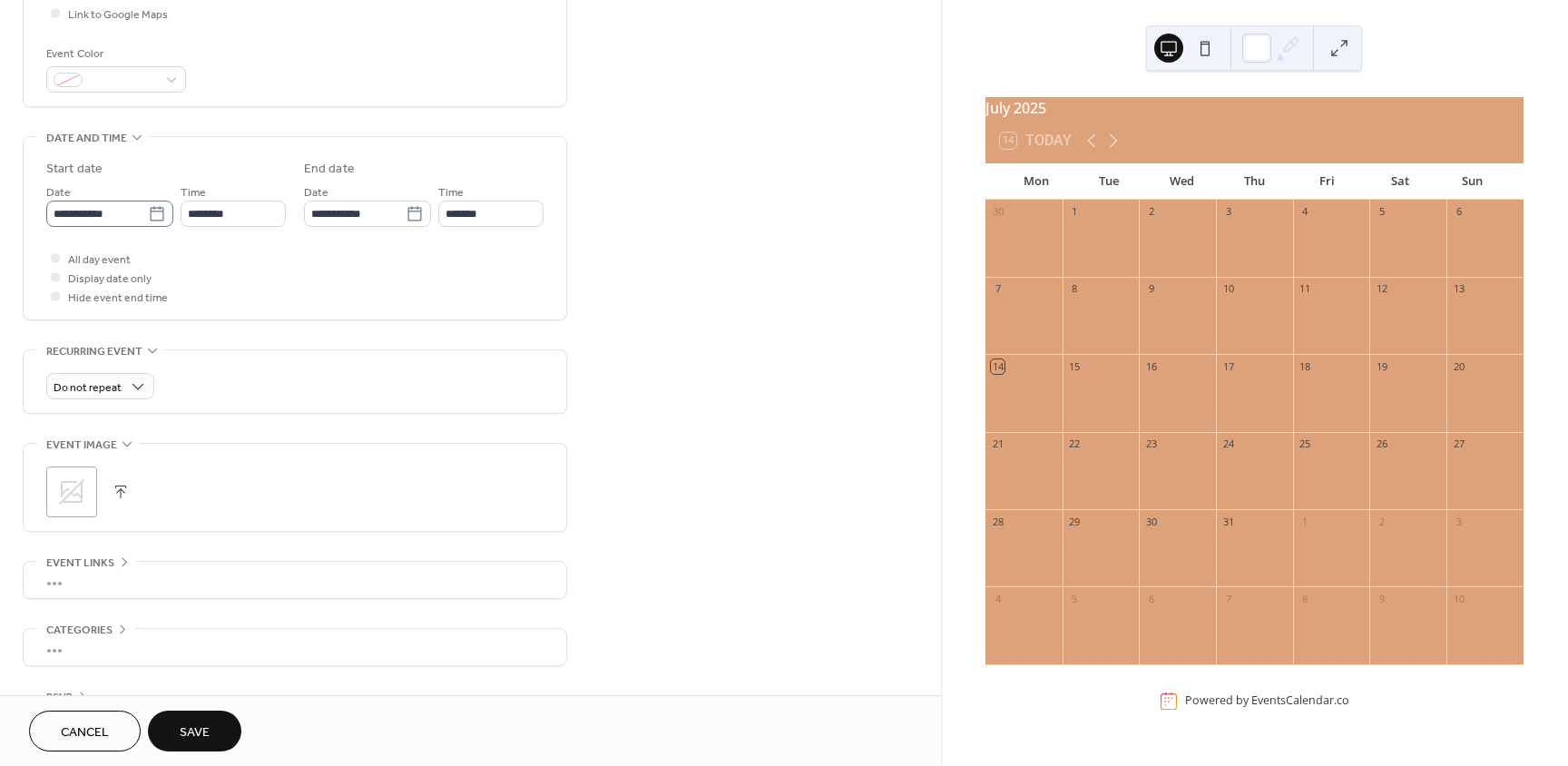 type 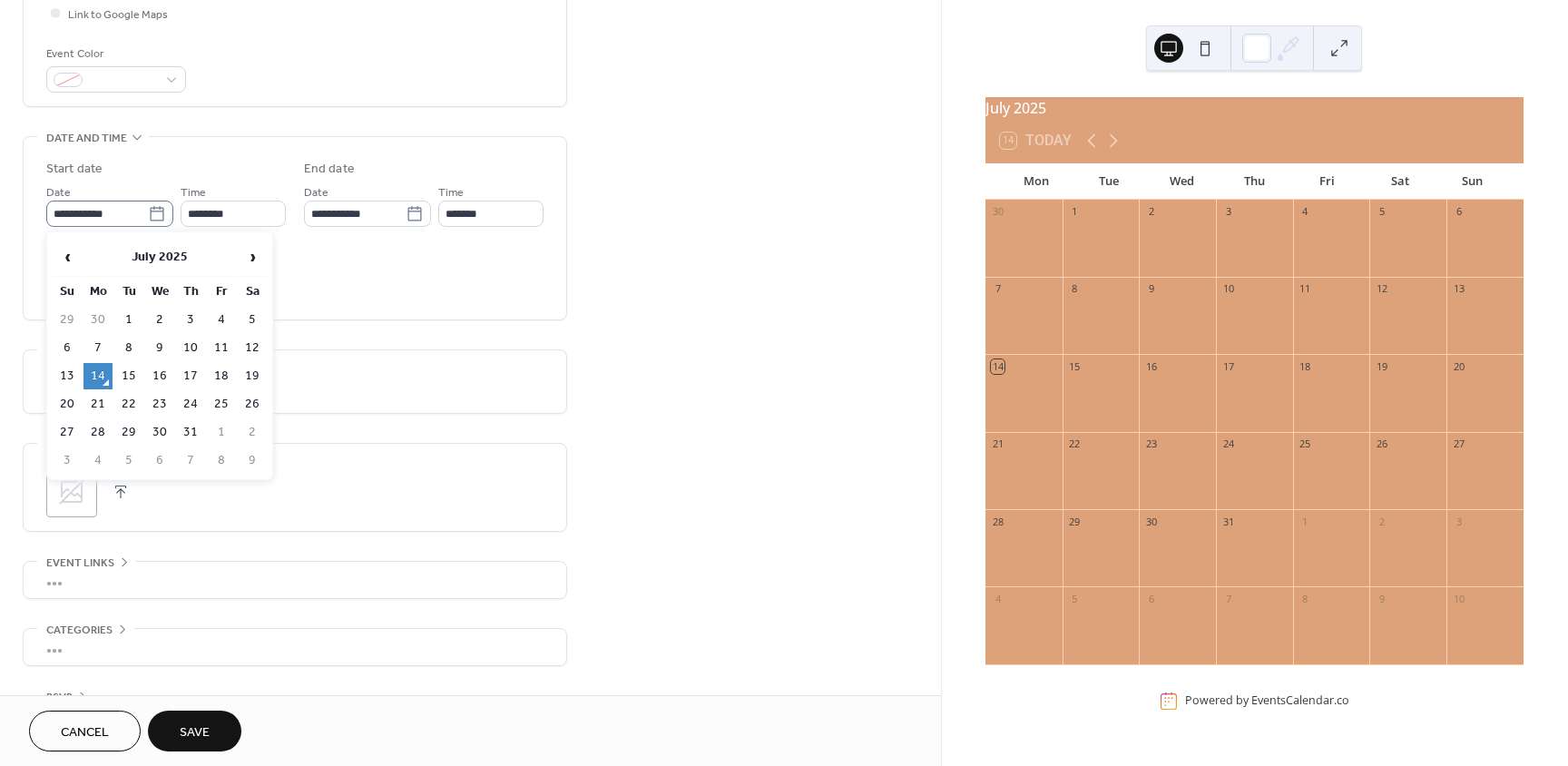 click 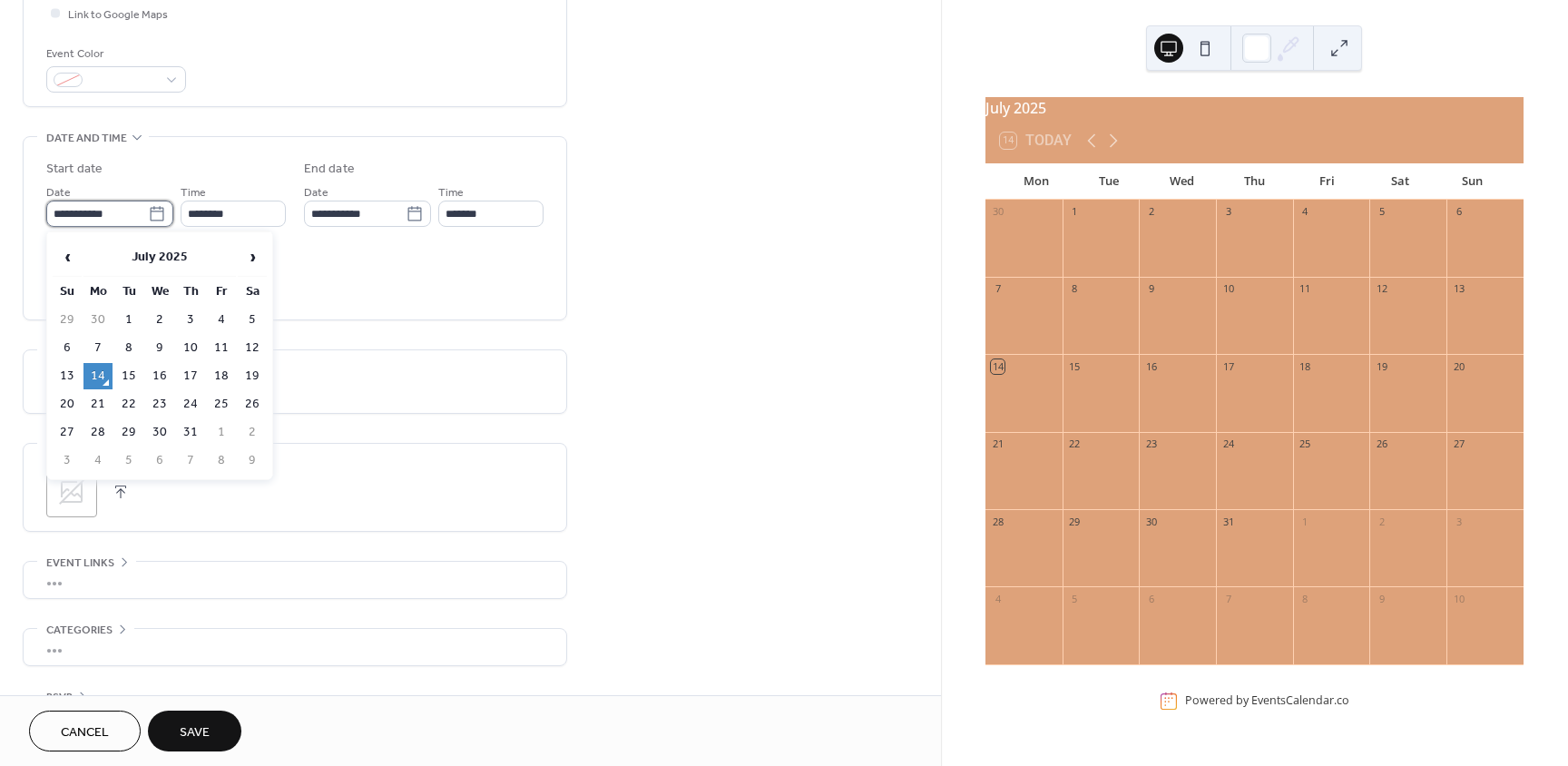 click on "**********" at bounding box center (97, 213) 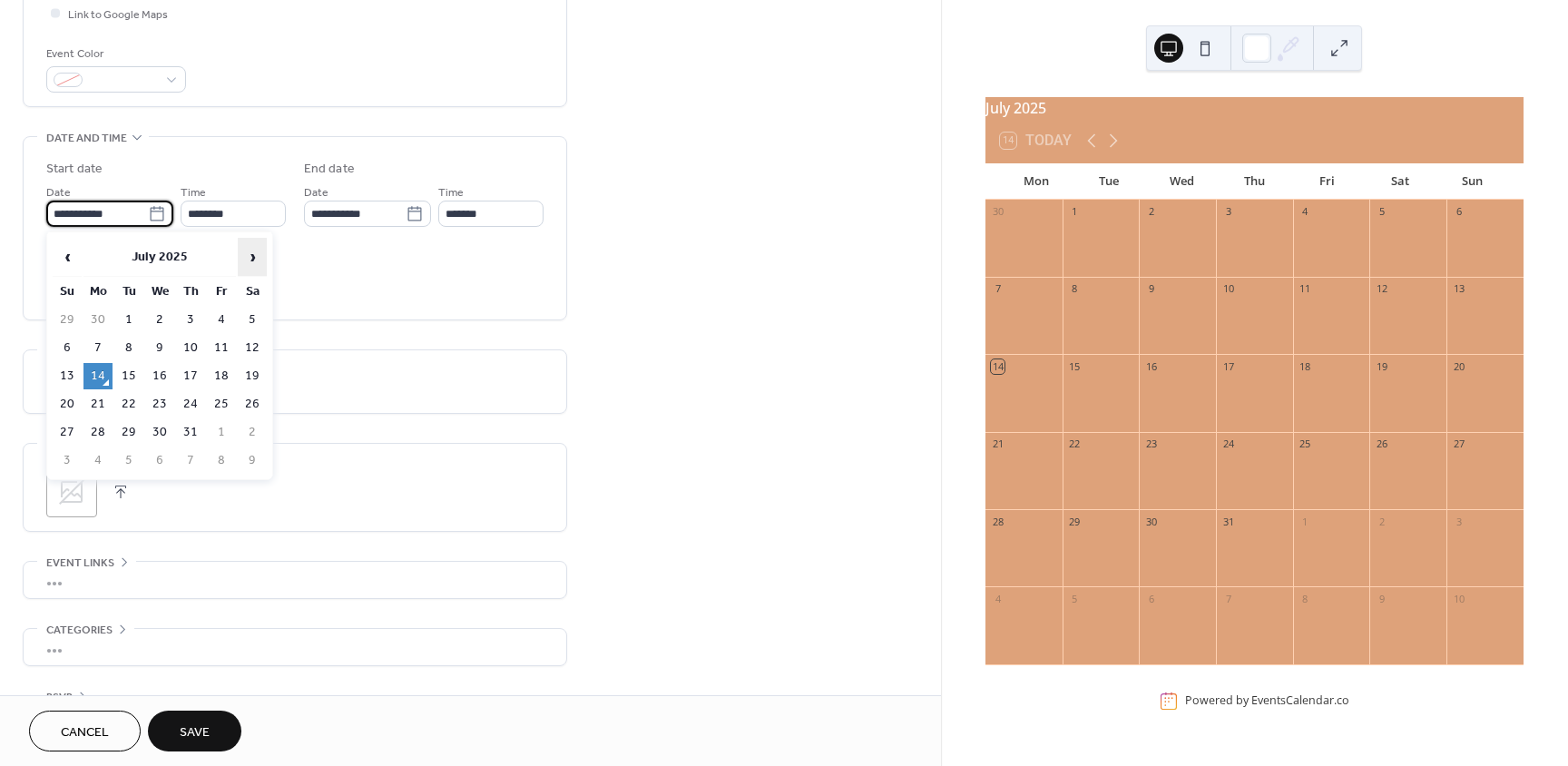 click on "›" at bounding box center (252, 257) 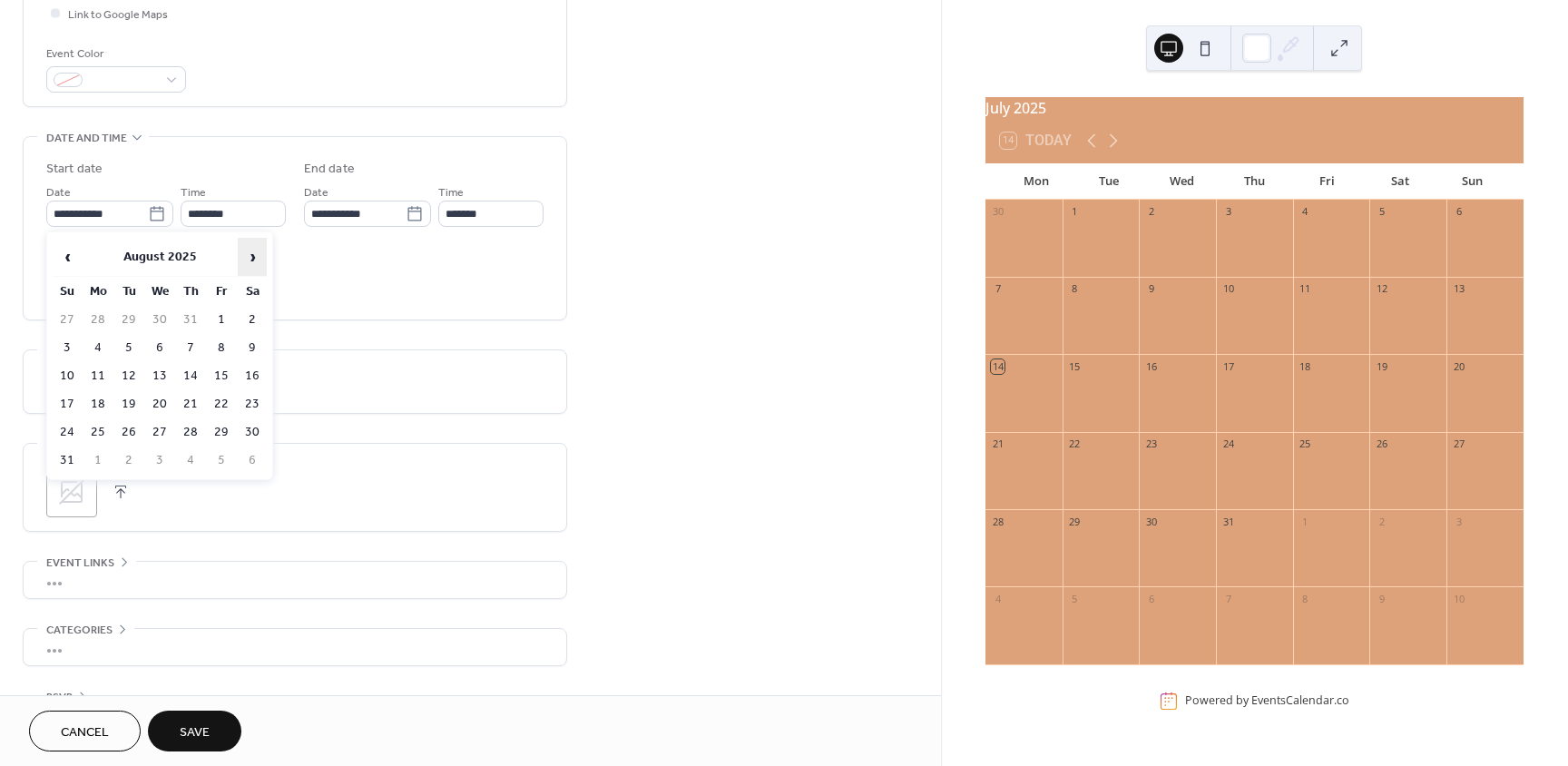 click on "›" at bounding box center (252, 257) 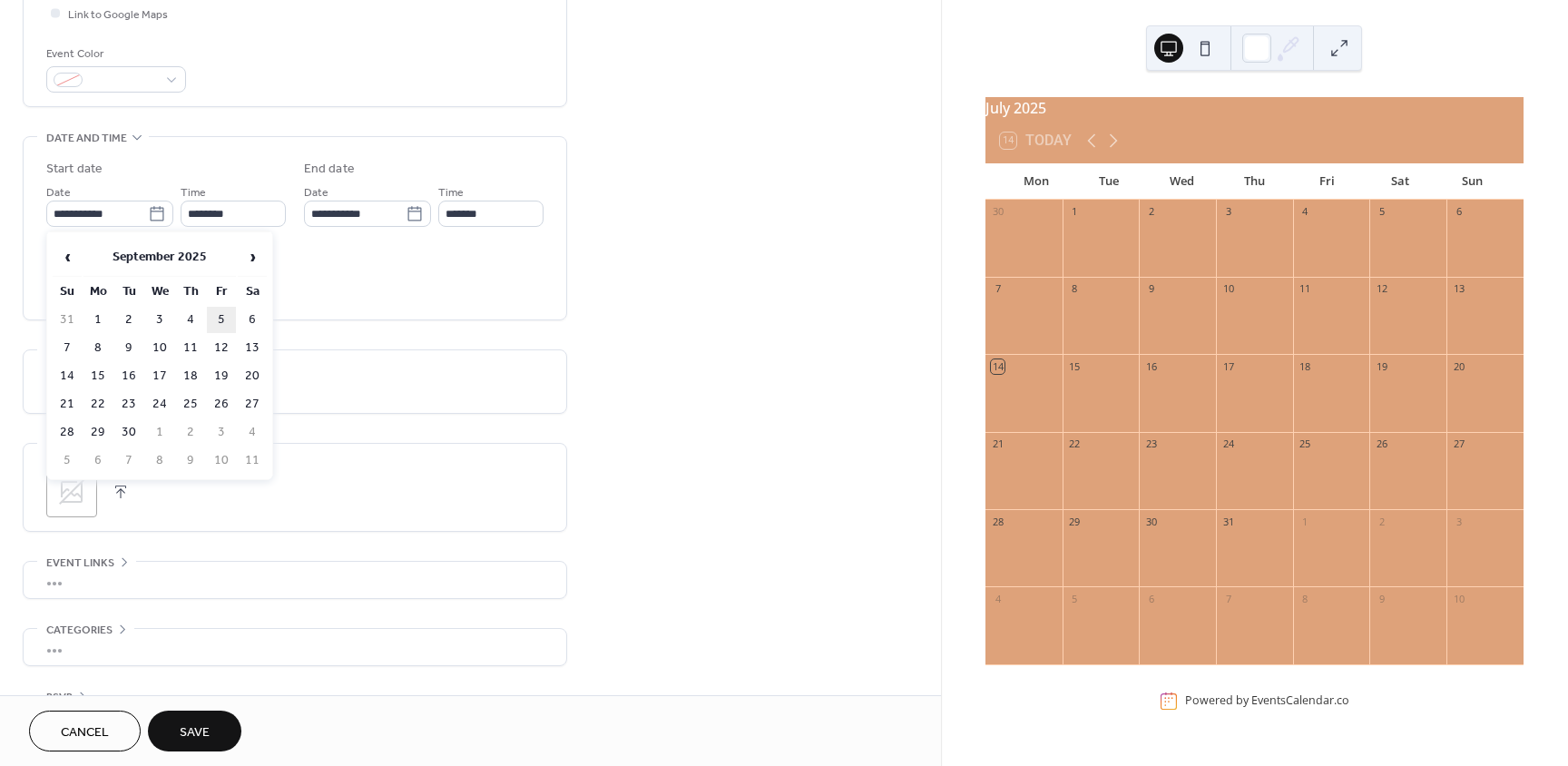 click on "5" at bounding box center [221, 319] 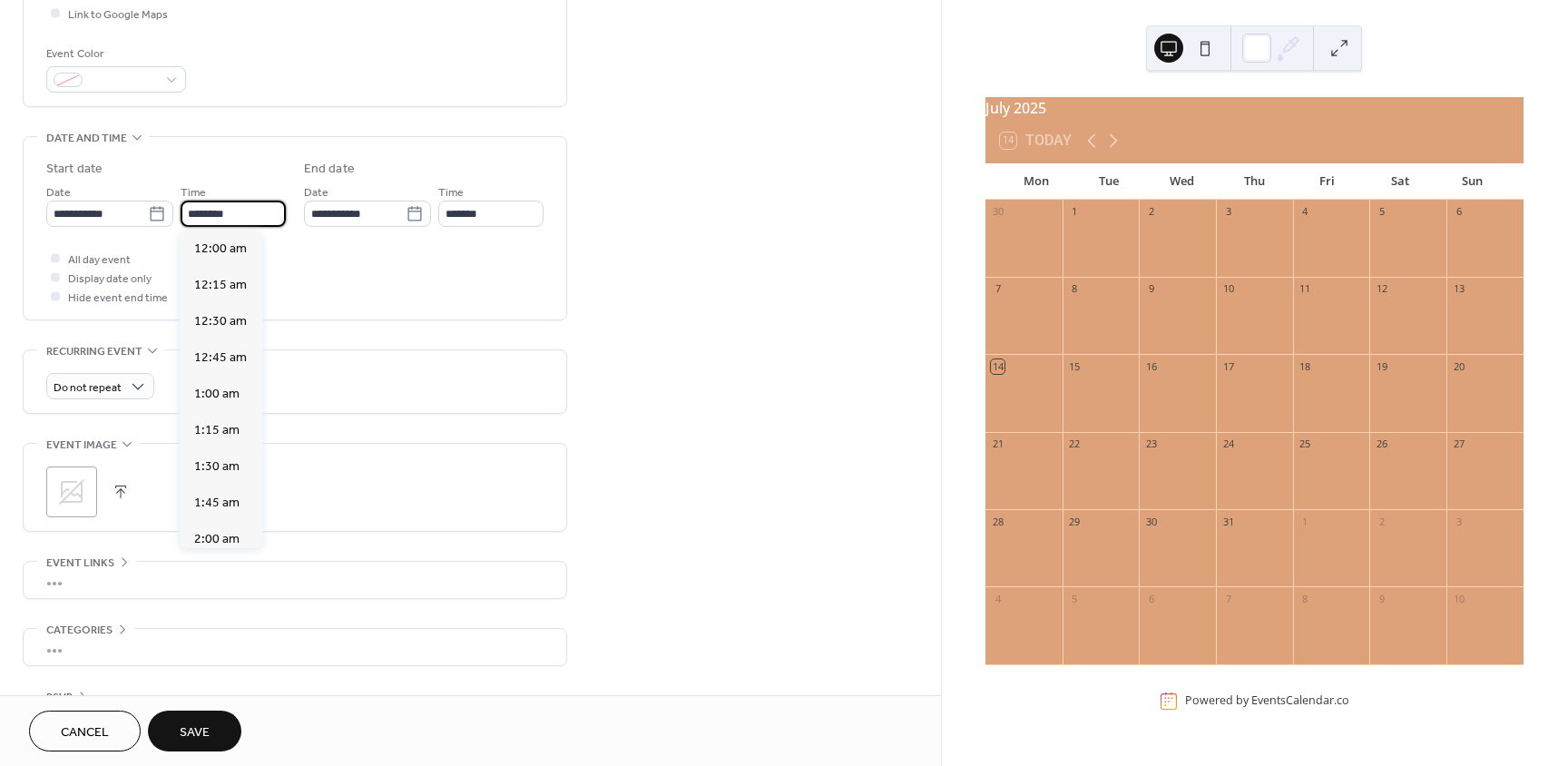 click on "********" at bounding box center (233, 213) 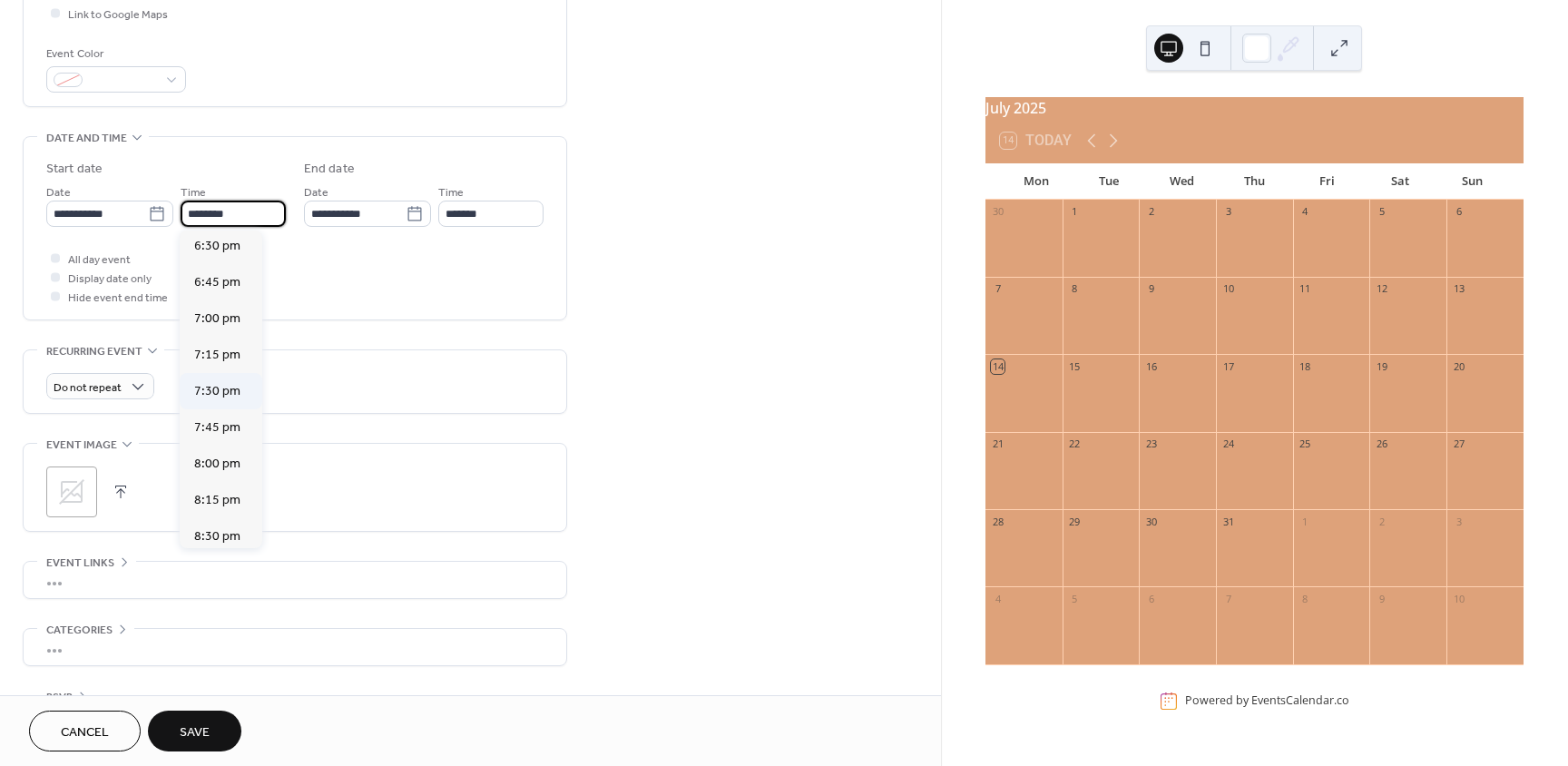 scroll, scrollTop: 2694, scrollLeft: 0, axis: vertical 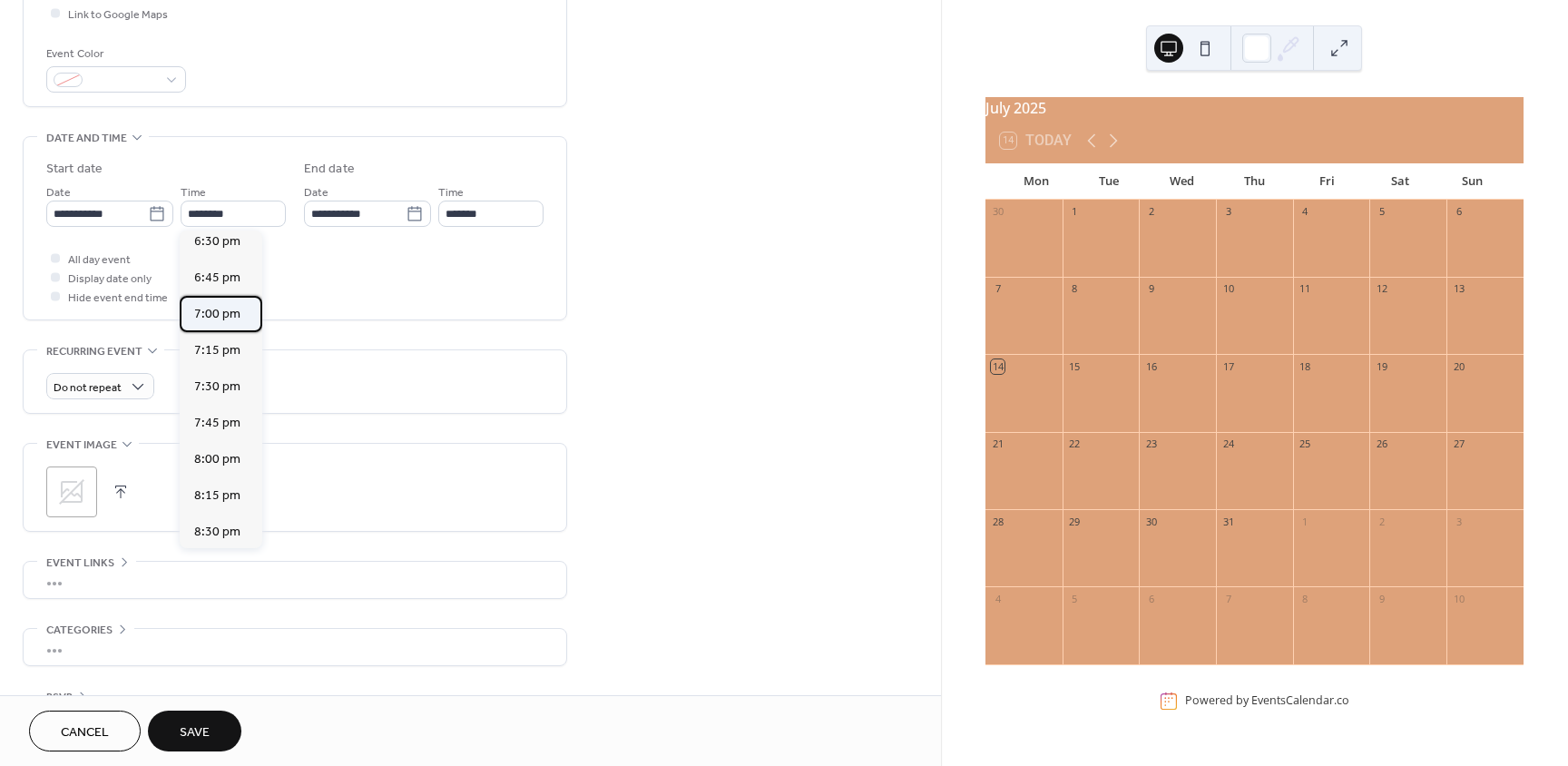 click on "7:00 pm" at bounding box center (217, 314) 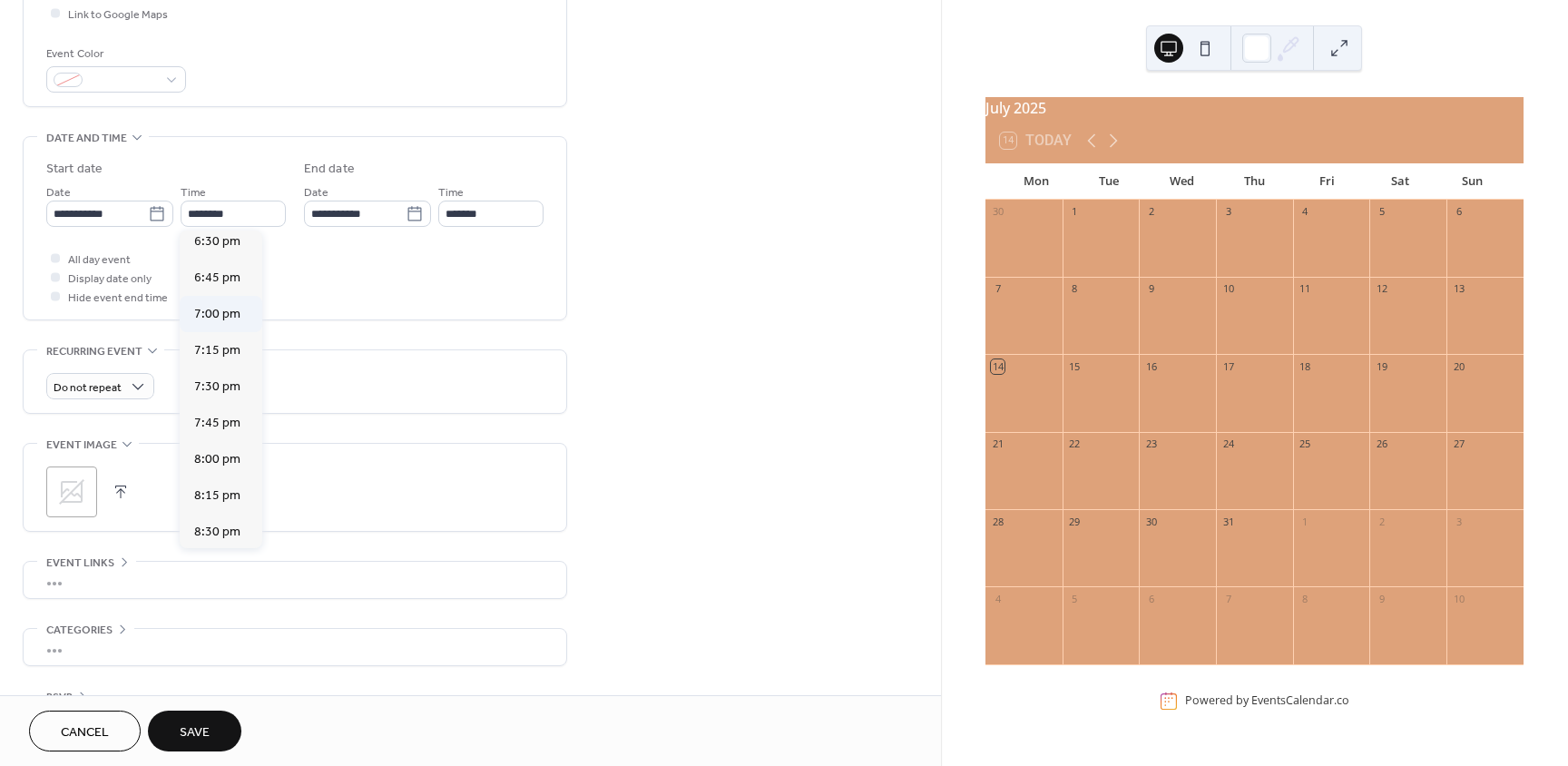 type on "*******" 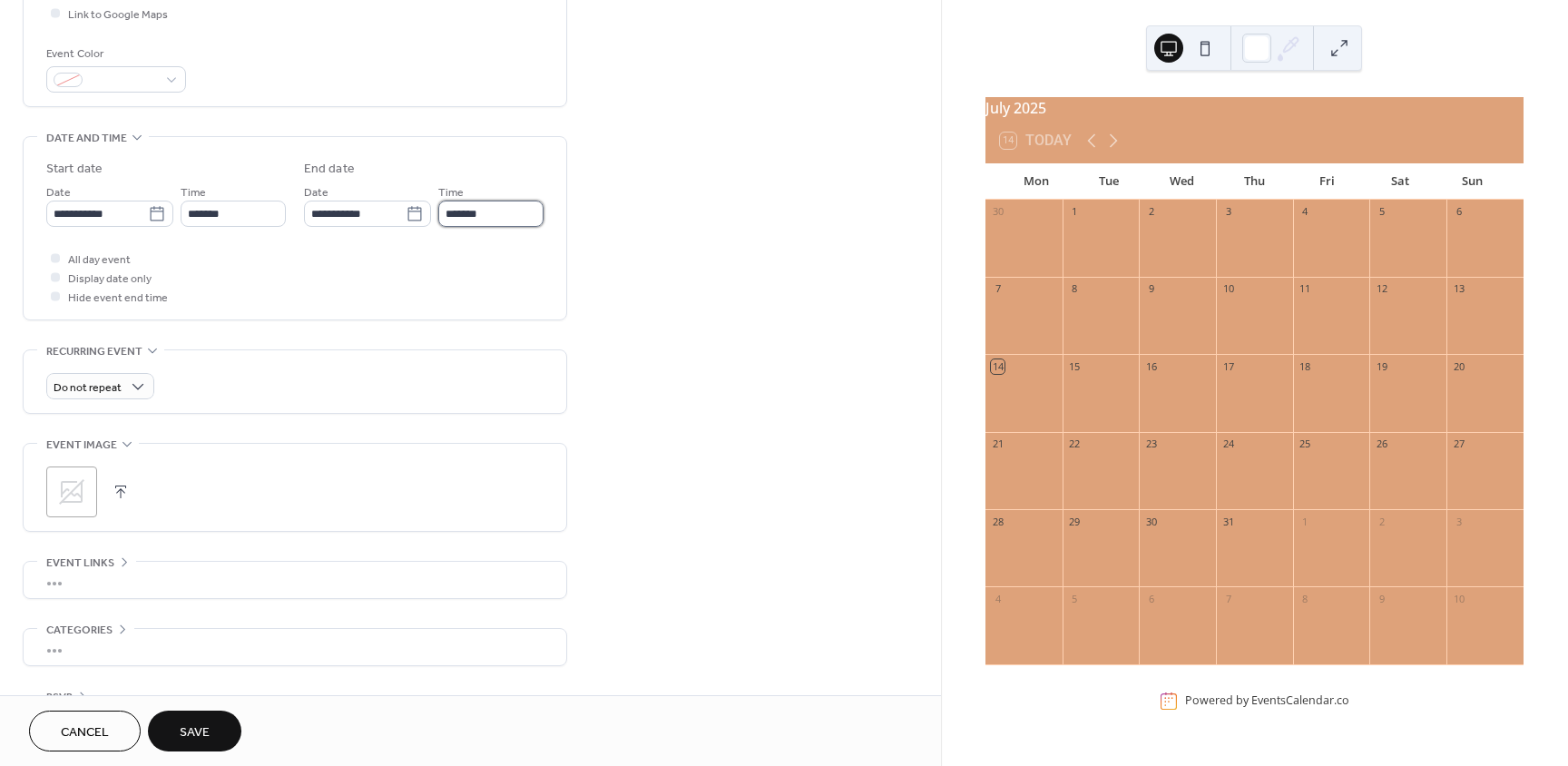 click on "*******" at bounding box center [491, 213] 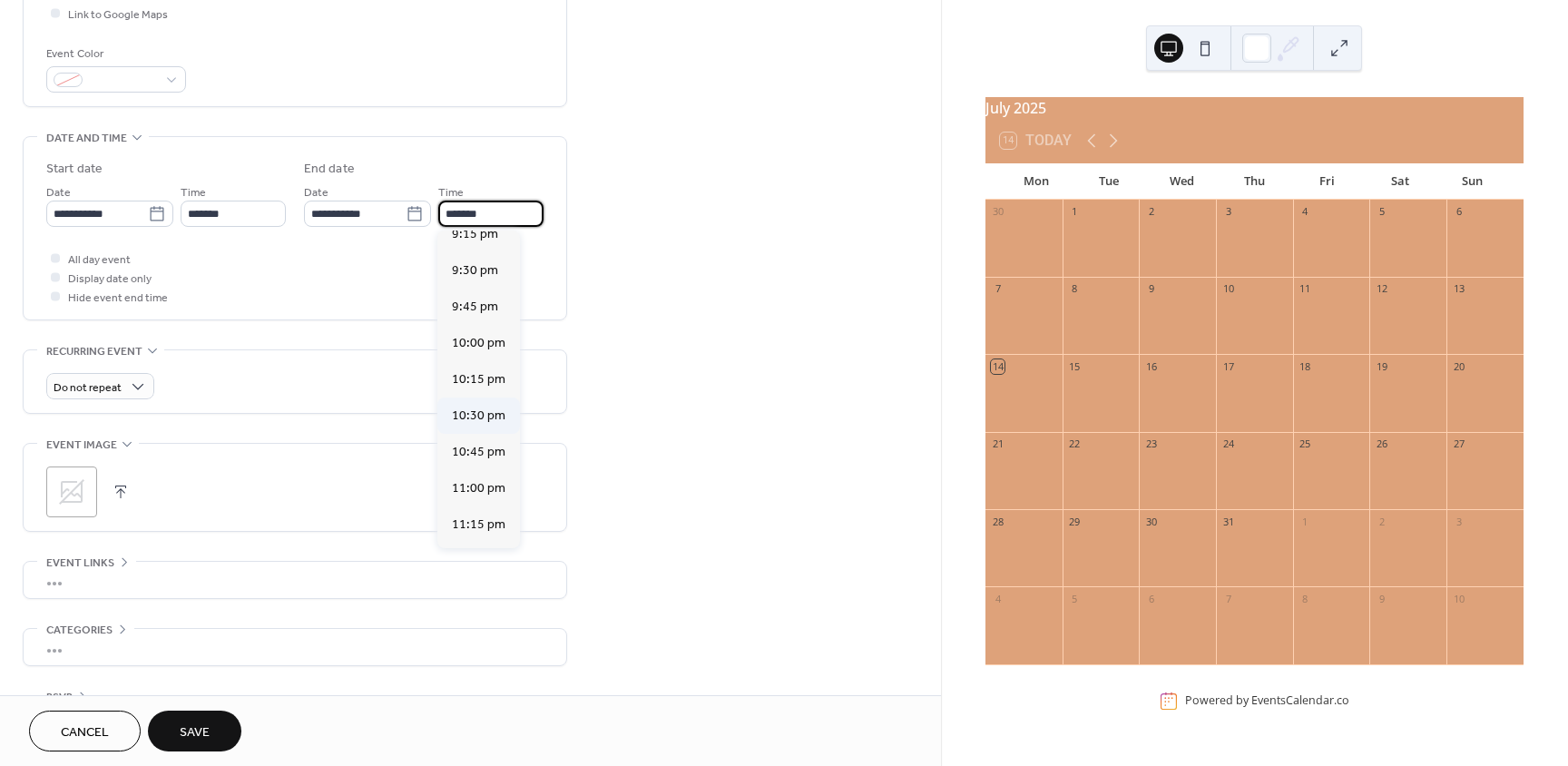 scroll, scrollTop: 363, scrollLeft: 0, axis: vertical 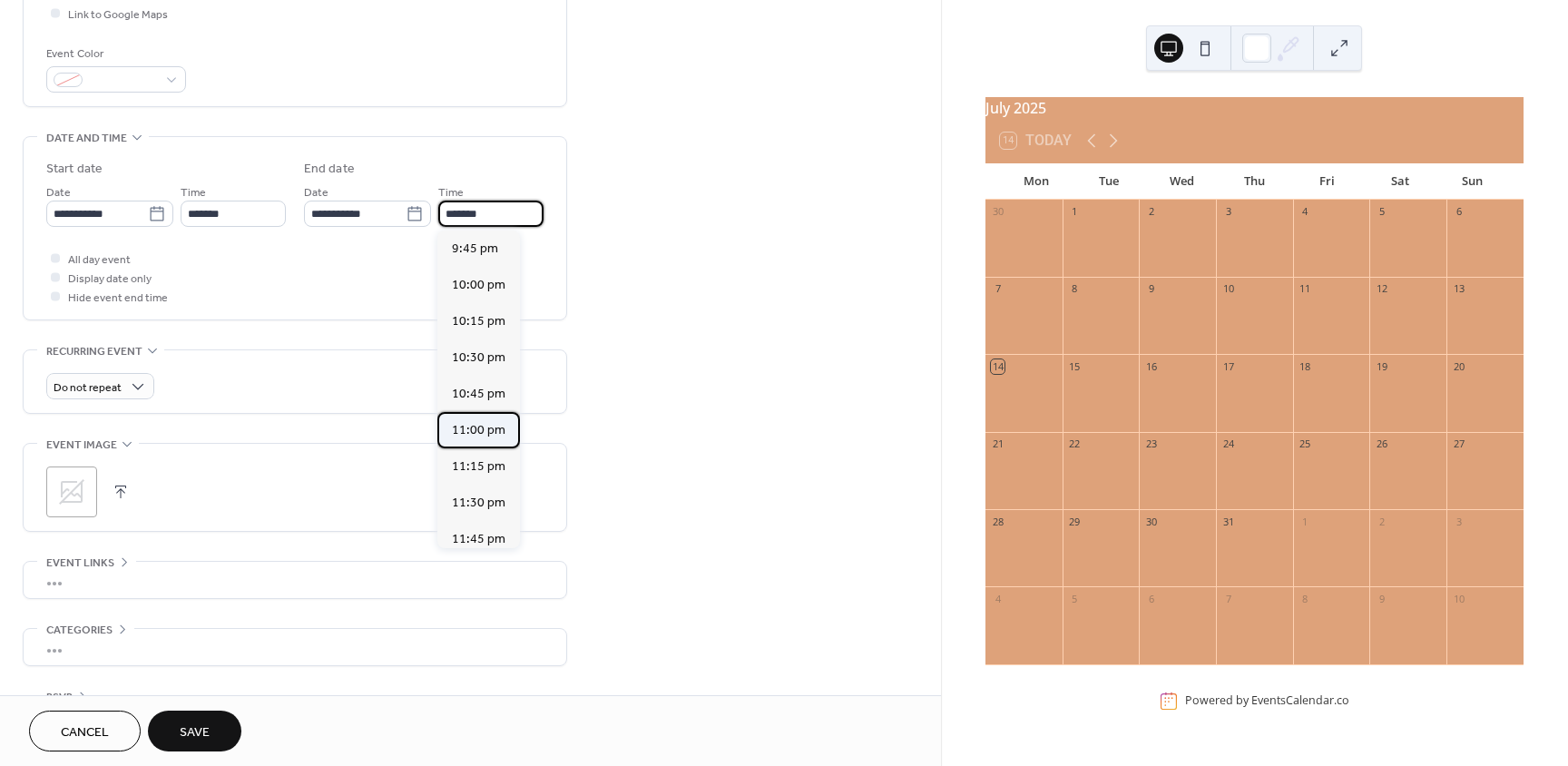 click on "11:00 pm" at bounding box center [478, 430] 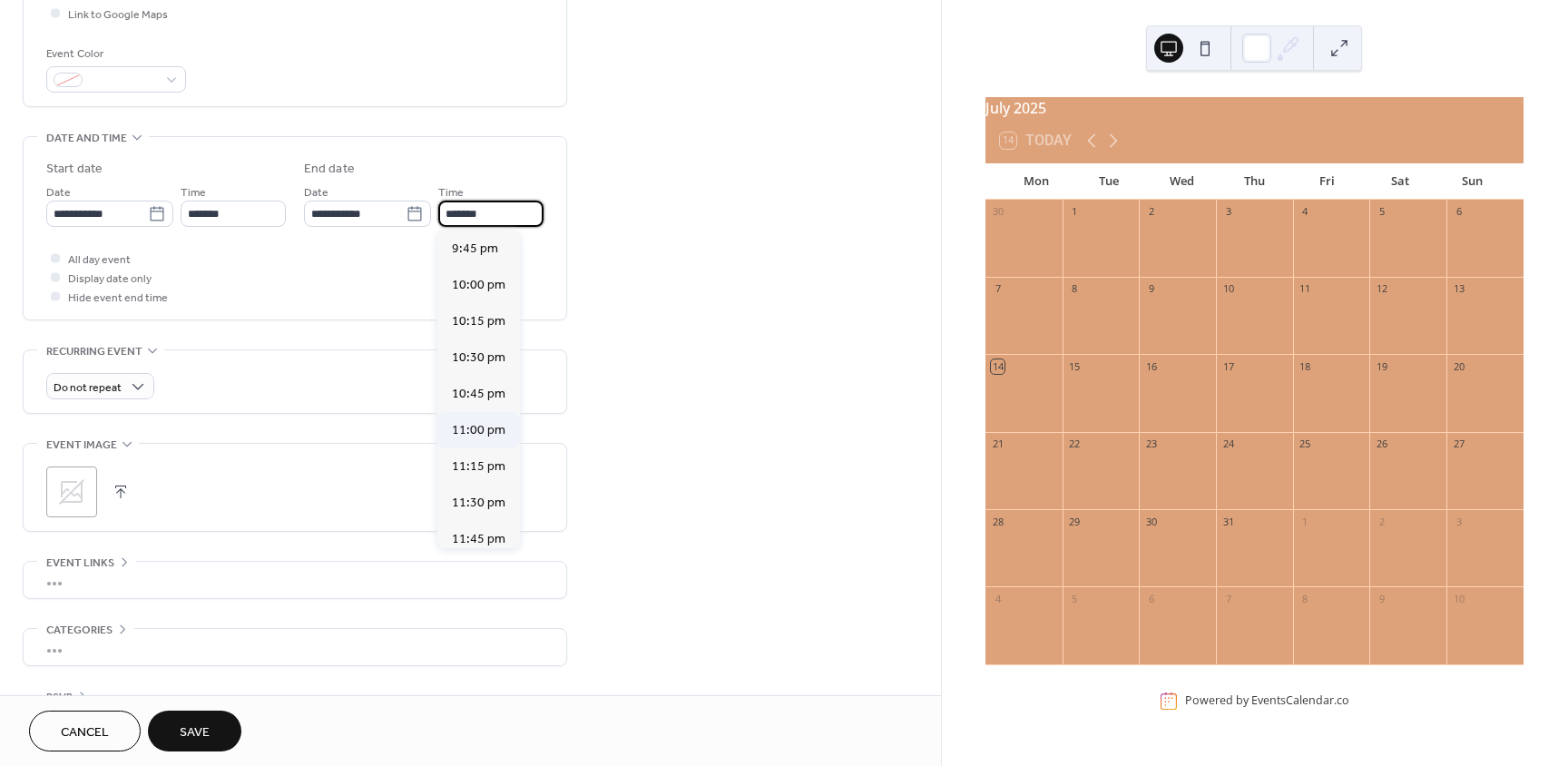 type on "********" 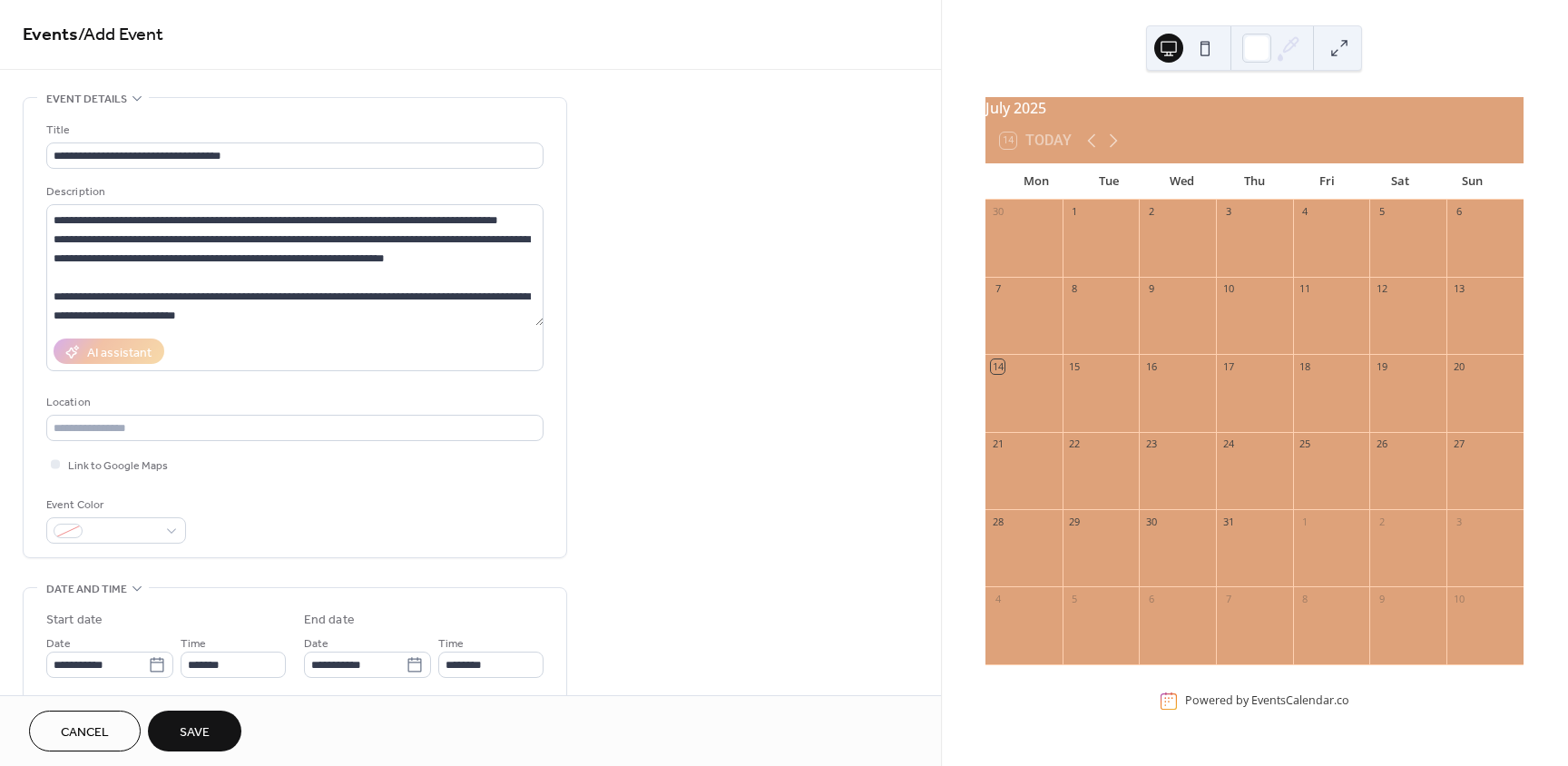 scroll, scrollTop: 0, scrollLeft: 0, axis: both 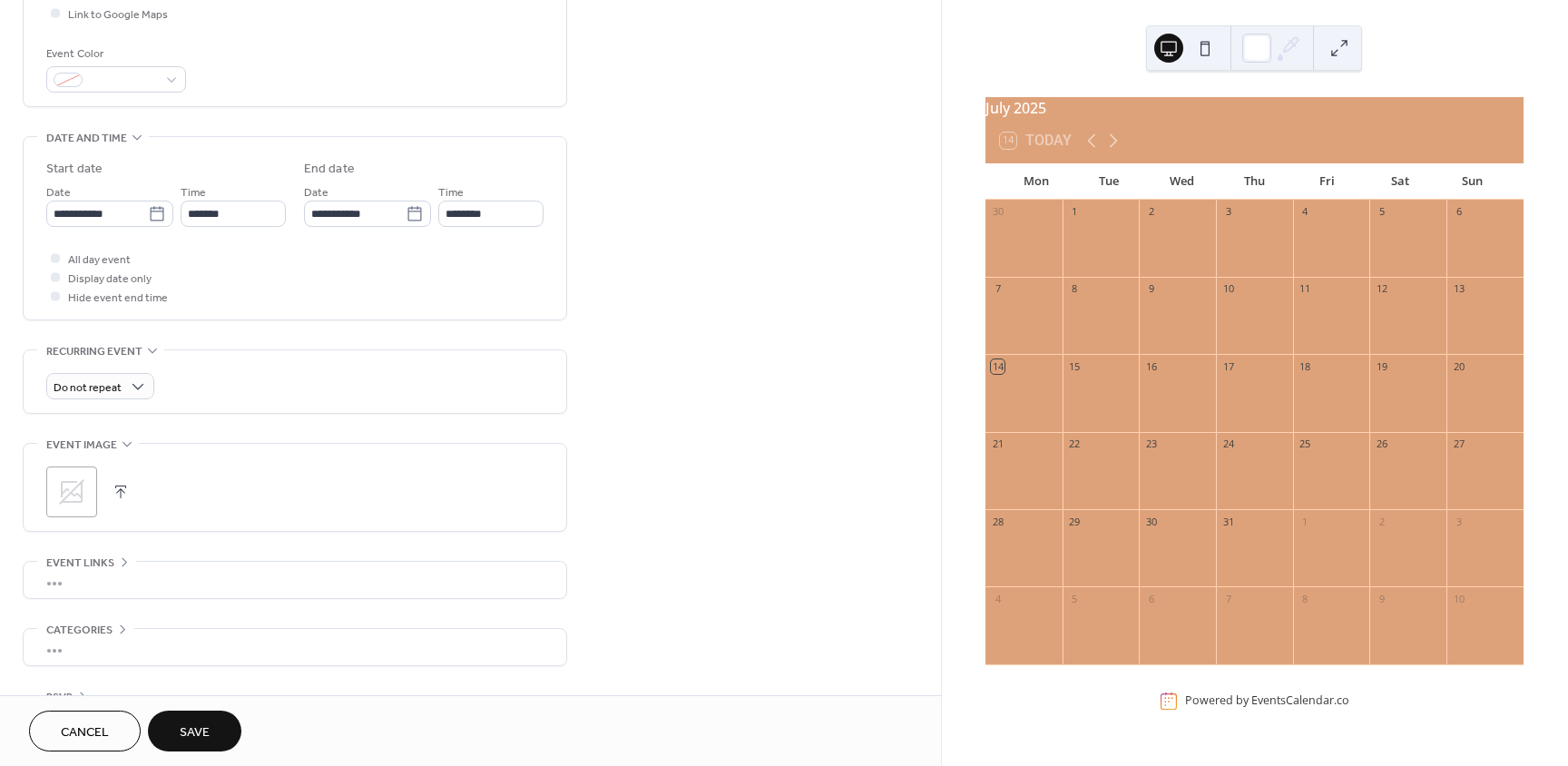 click 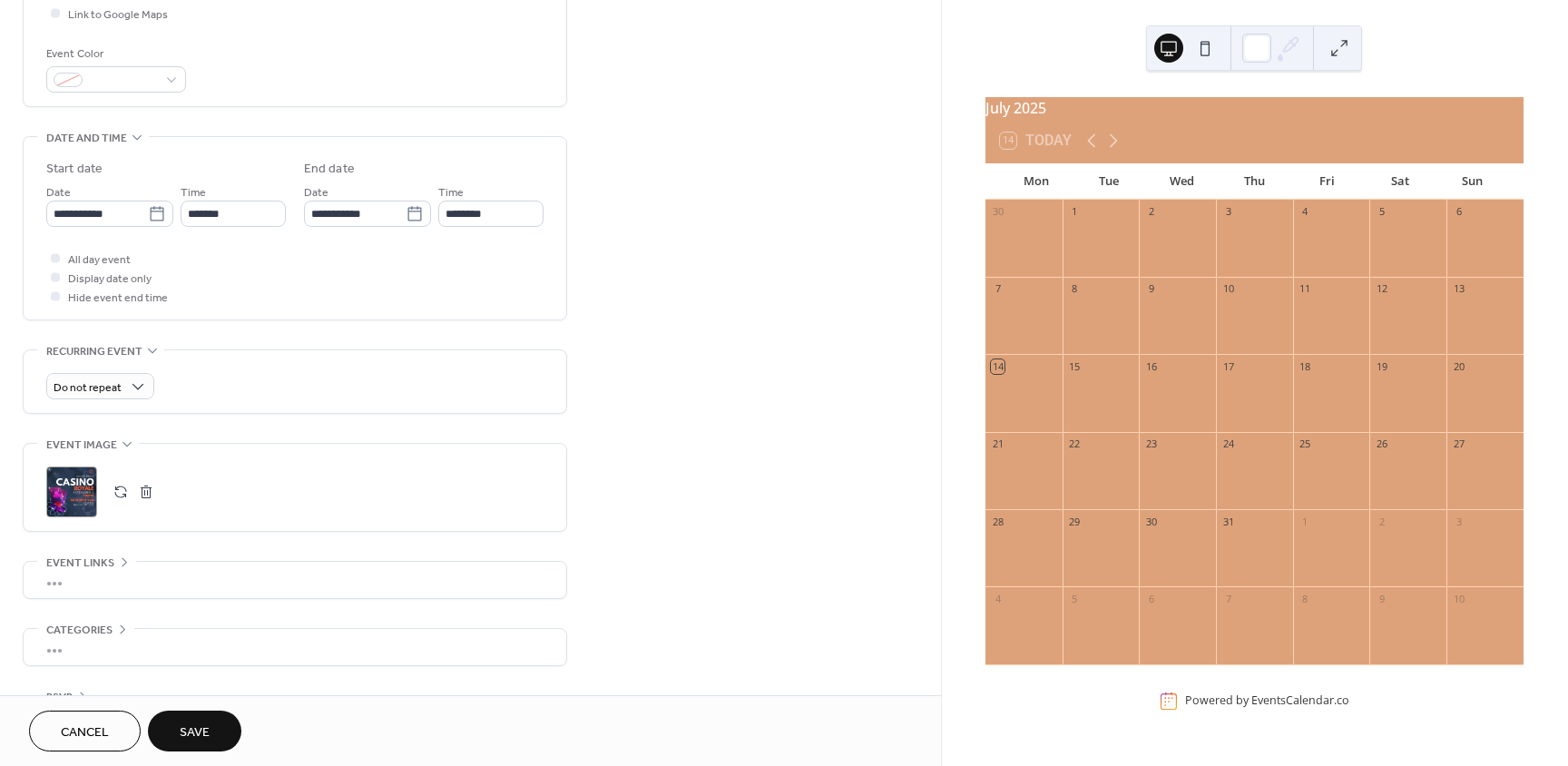 click on "Save" at bounding box center [194, 732] 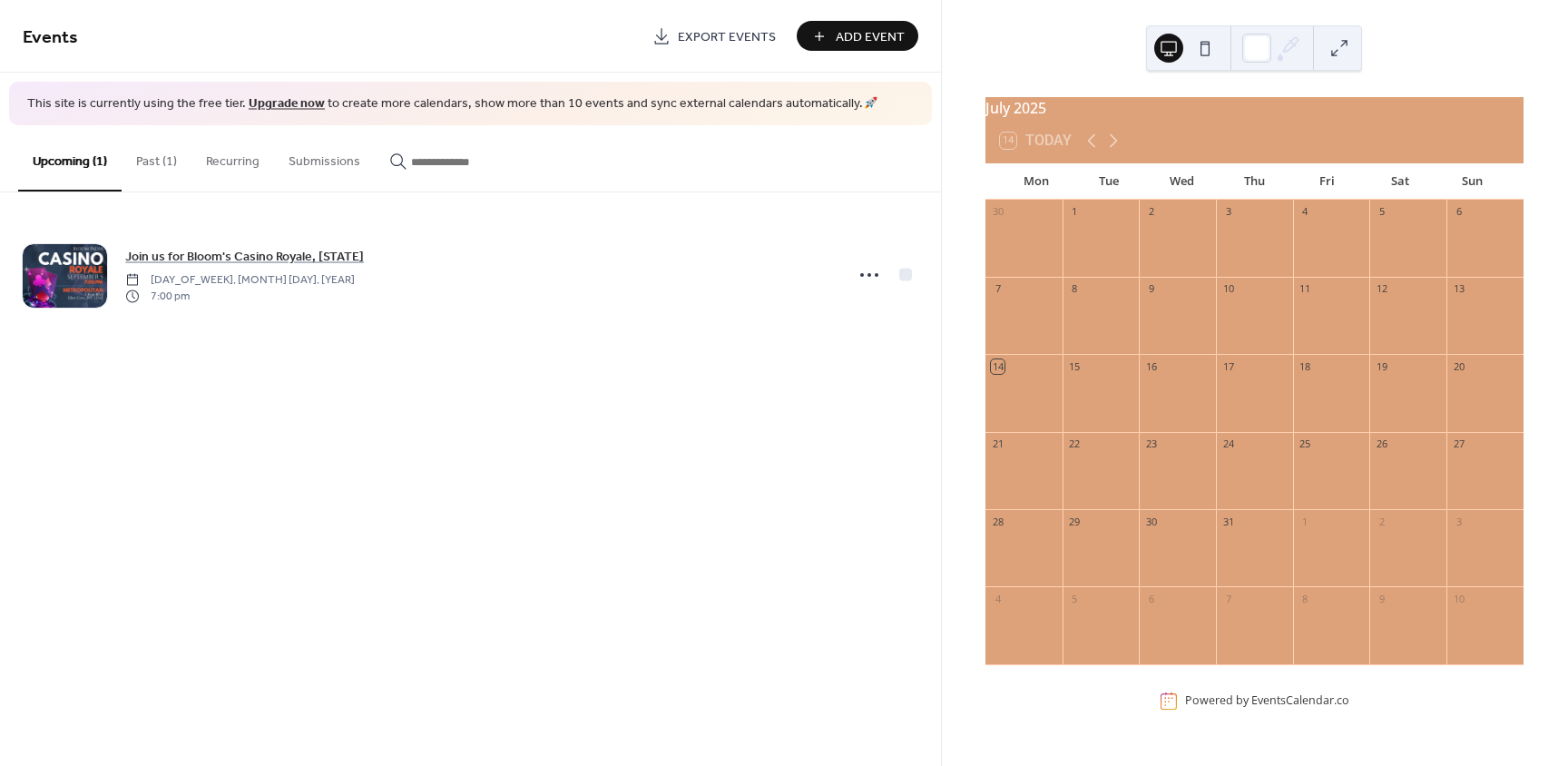 click on "Add Event" at bounding box center (870, 37) 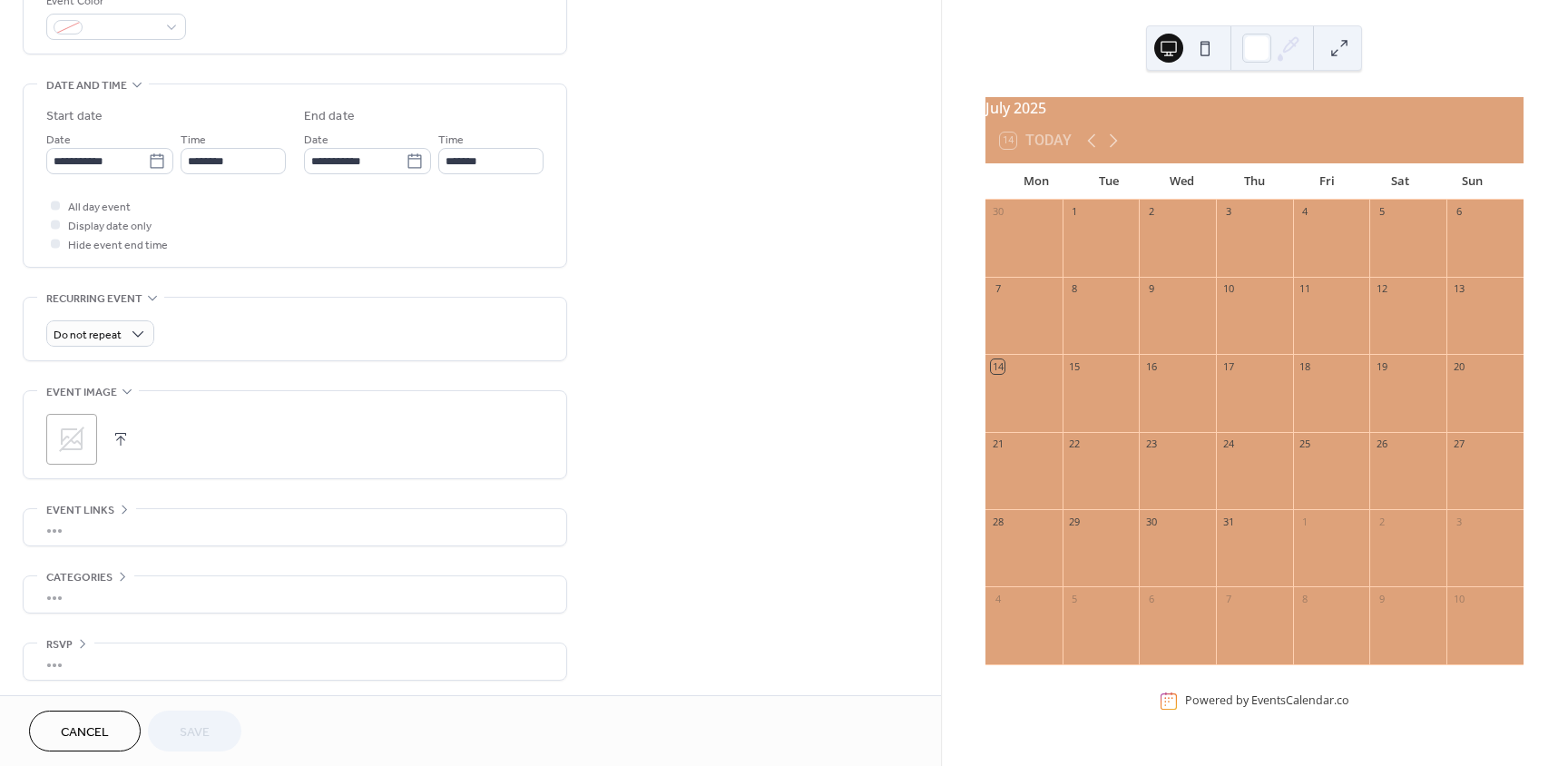 scroll, scrollTop: 510, scrollLeft: 0, axis: vertical 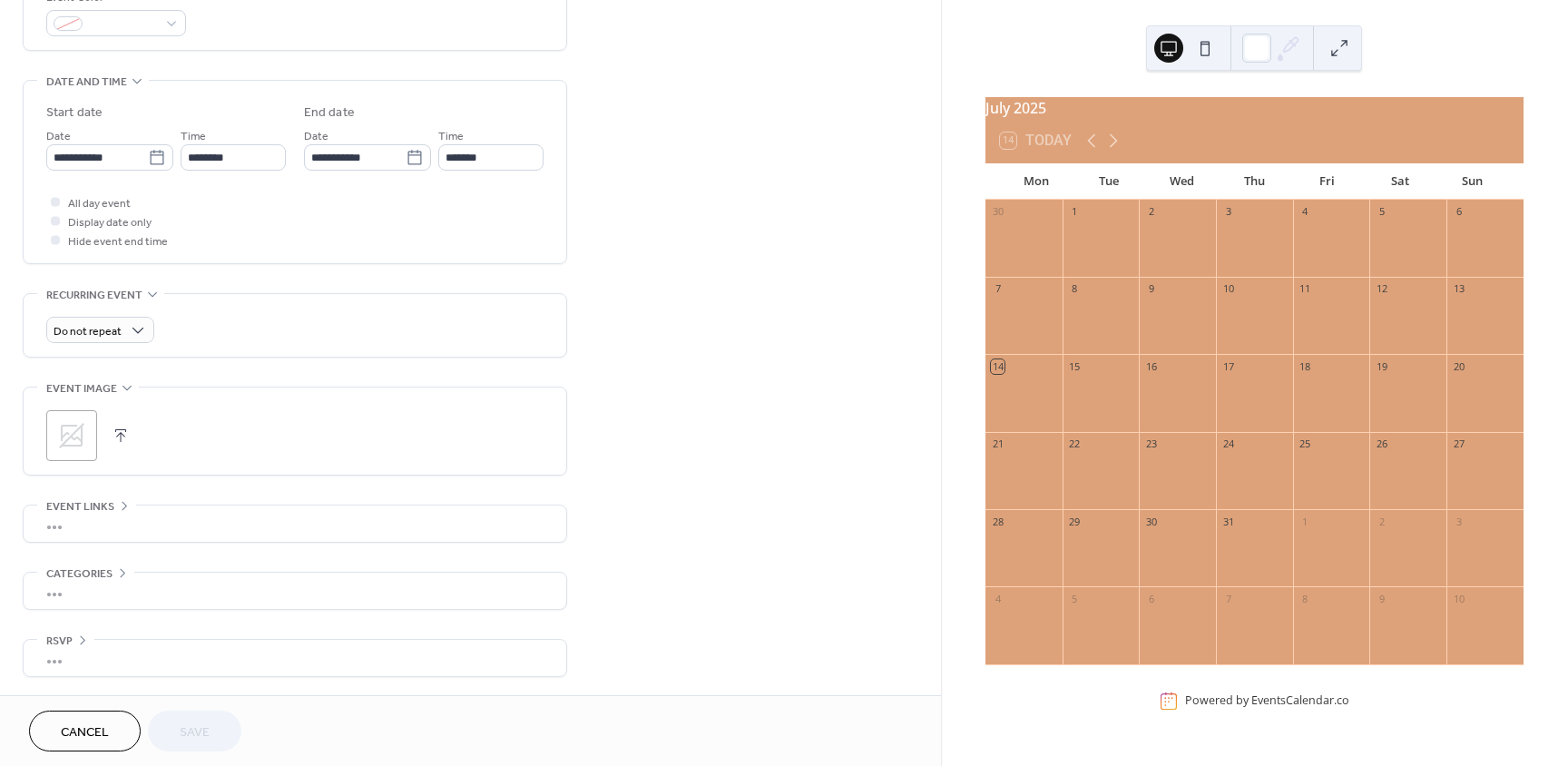 click on "Cancel" at bounding box center (84, 732) 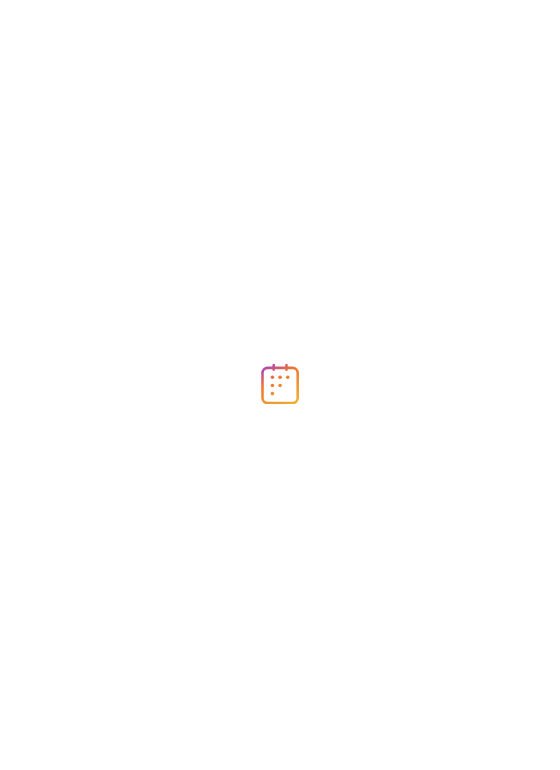 scroll, scrollTop: 0, scrollLeft: 0, axis: both 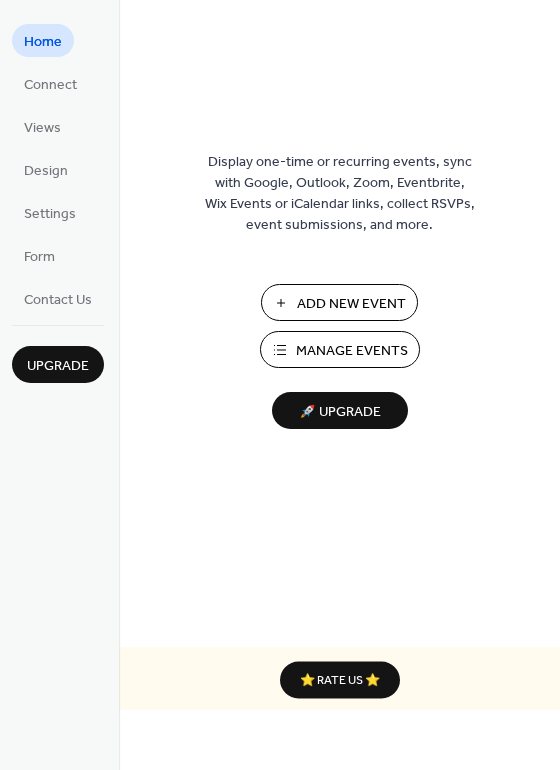 click on "Manage Events" at bounding box center (352, 351) 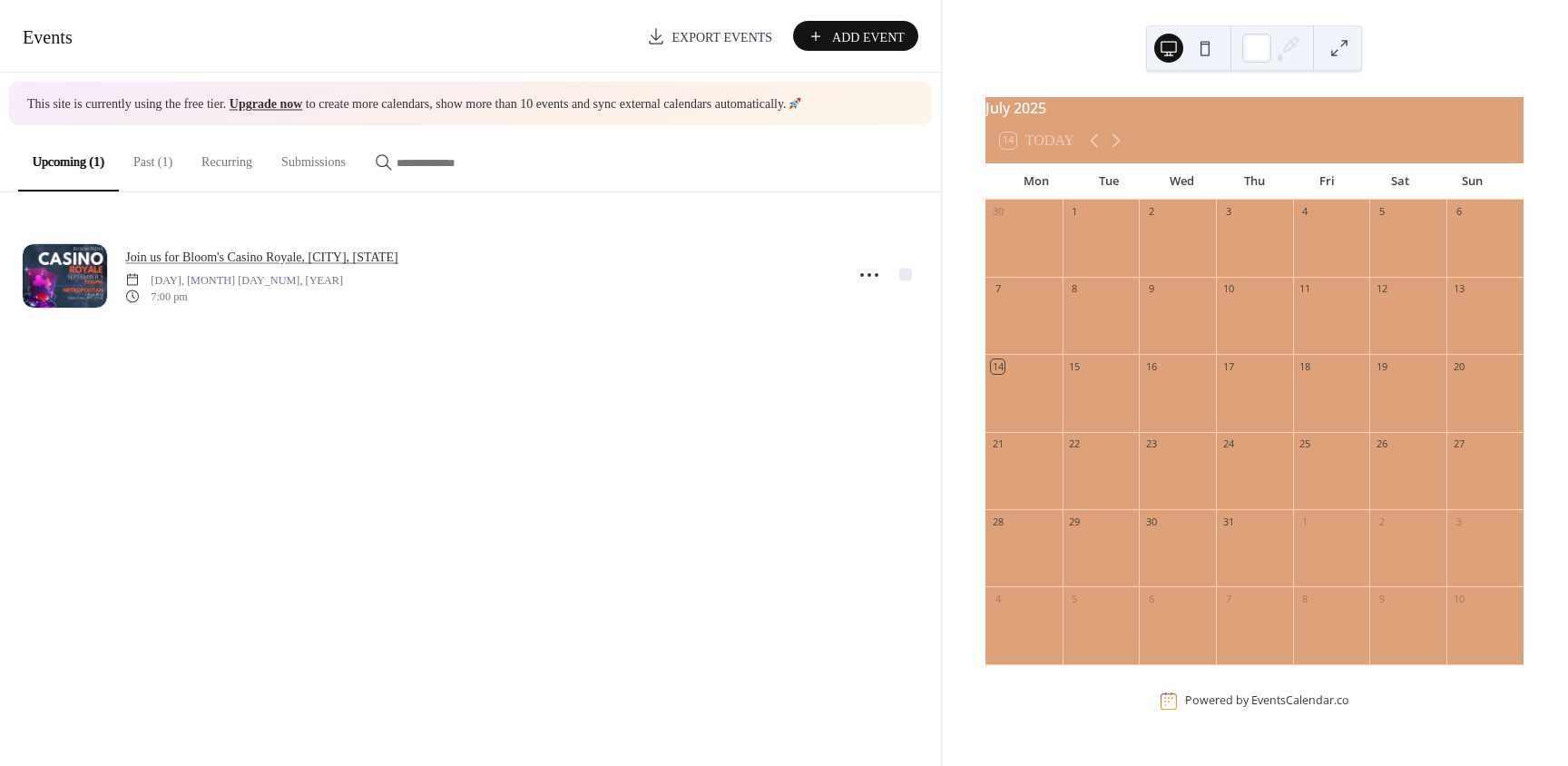 scroll, scrollTop: 0, scrollLeft: 0, axis: both 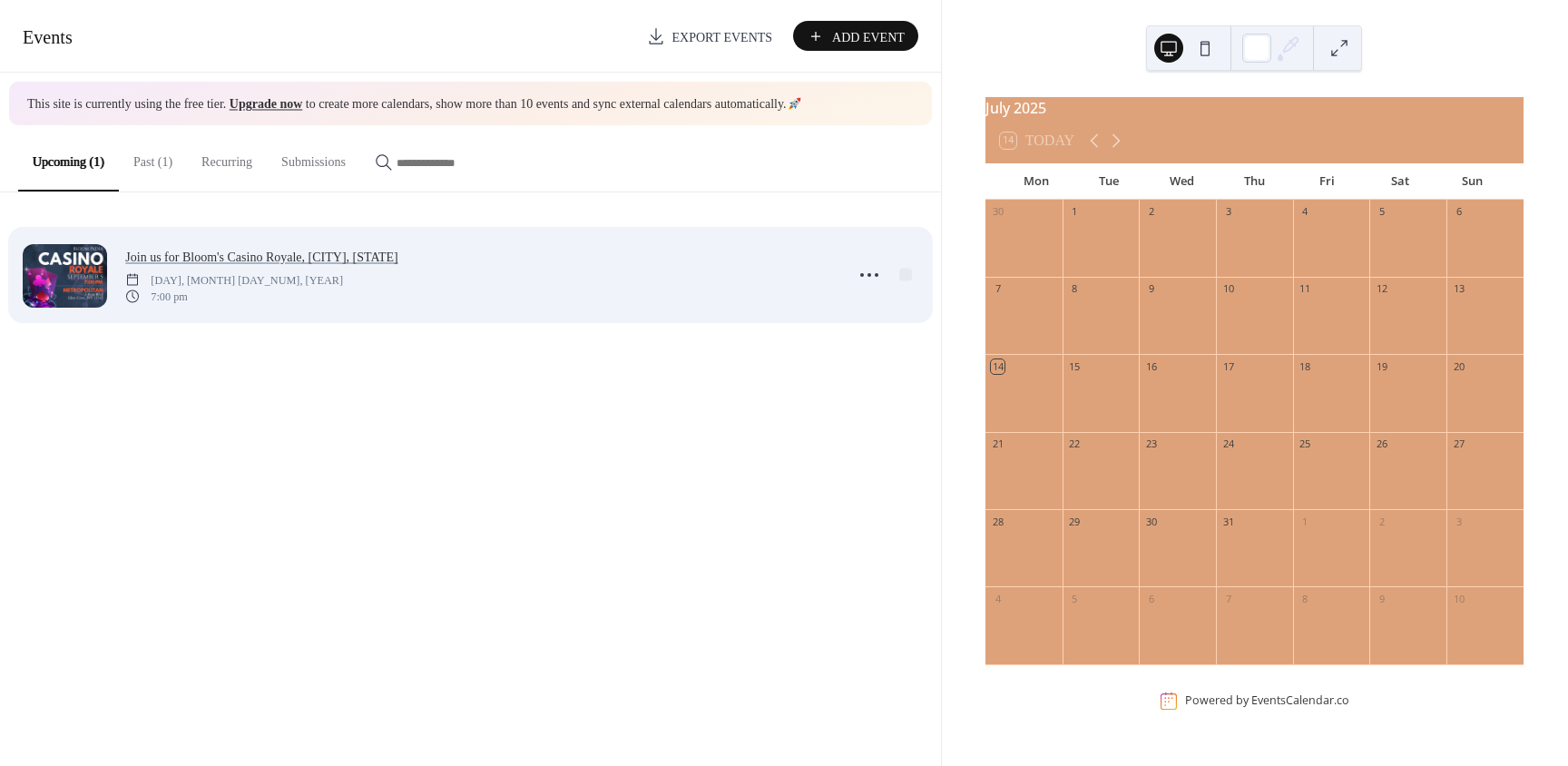 click at bounding box center [64, 276] 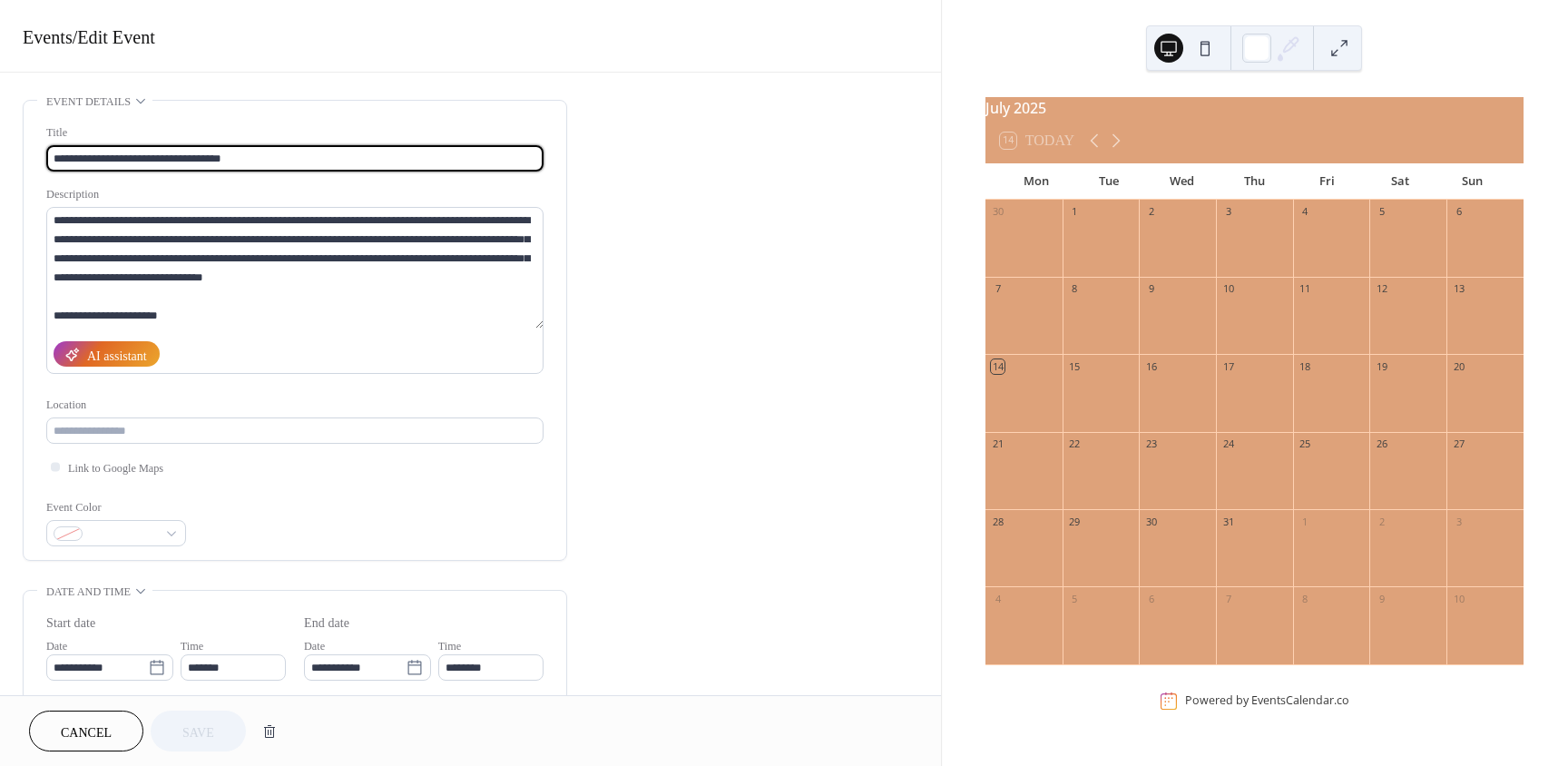 click on "**********" at bounding box center (470, 653) 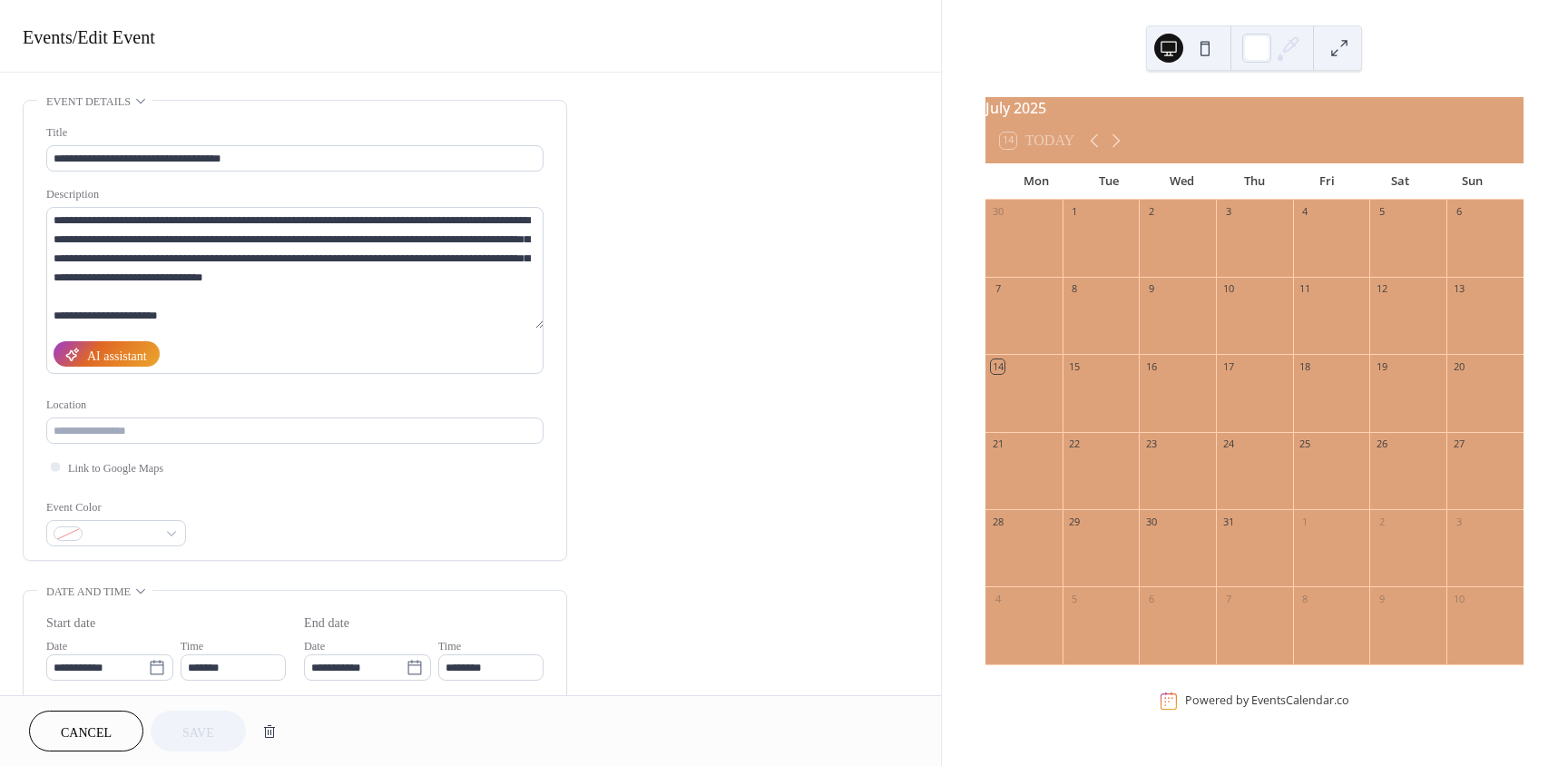 drag, startPoint x: 830, startPoint y: 243, endPoint x: 831, endPoint y: 234, distance: 9.055385 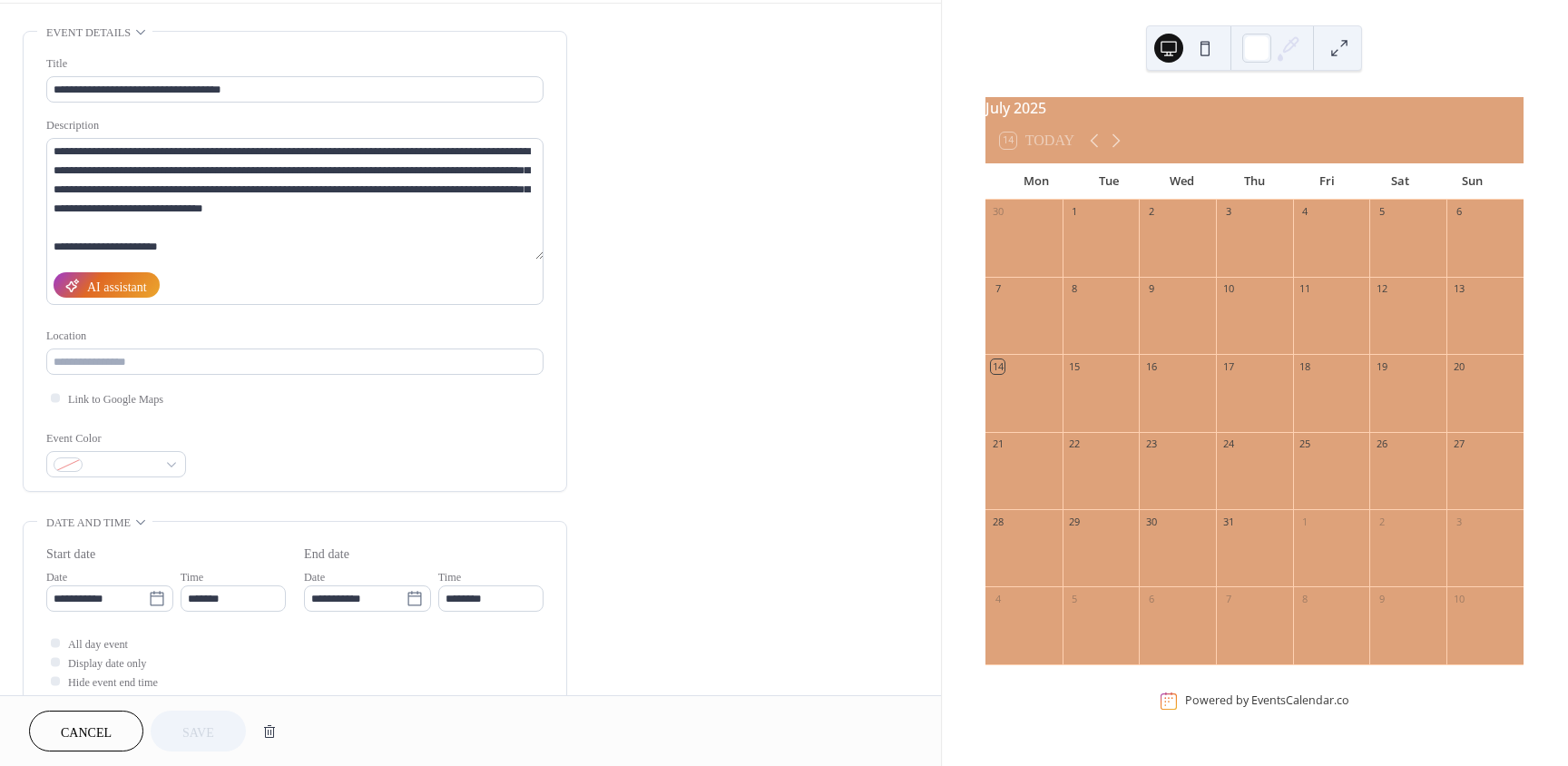 scroll, scrollTop: 0, scrollLeft: 0, axis: both 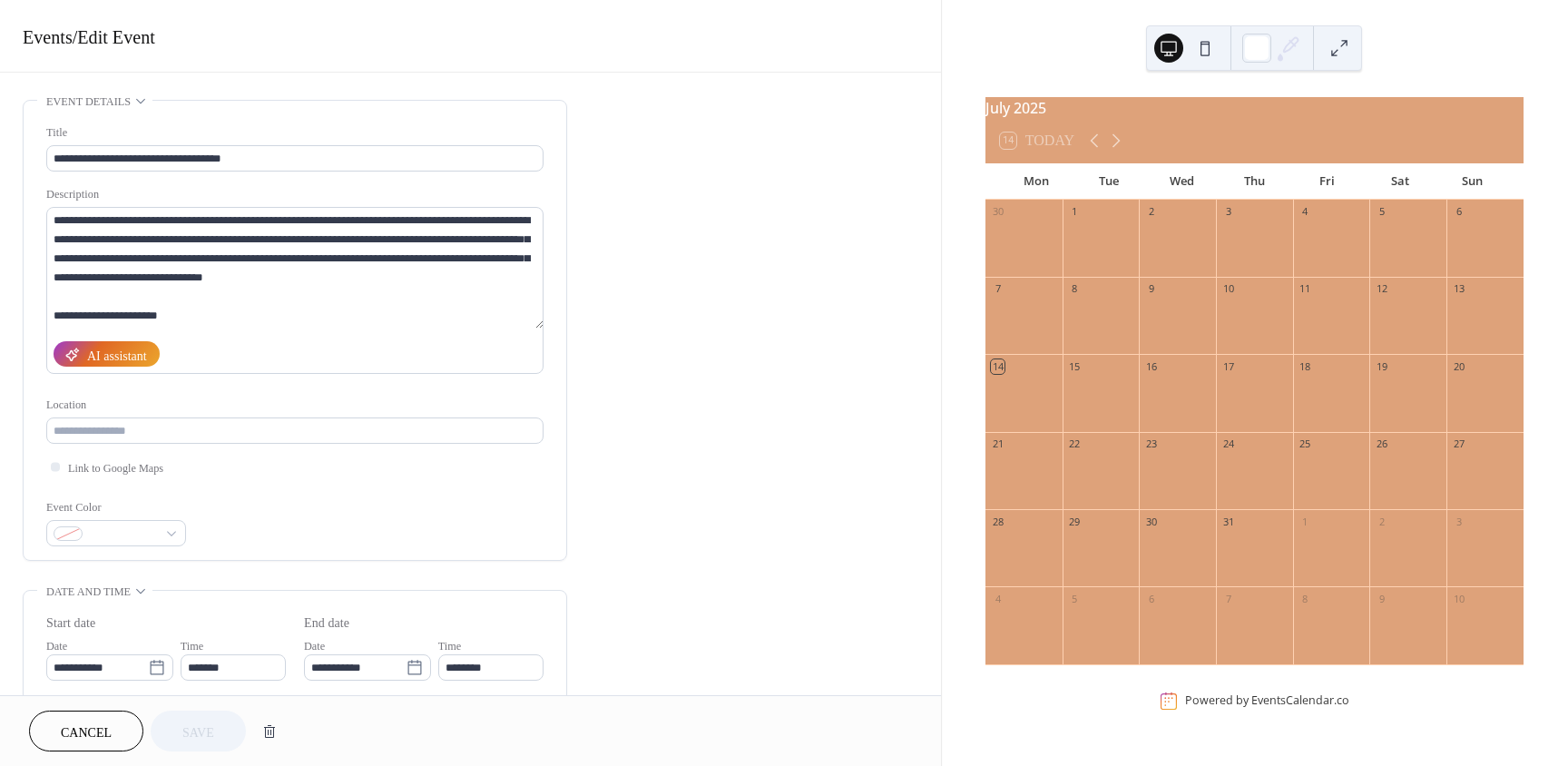 click on "Cancel" at bounding box center (86, 731) 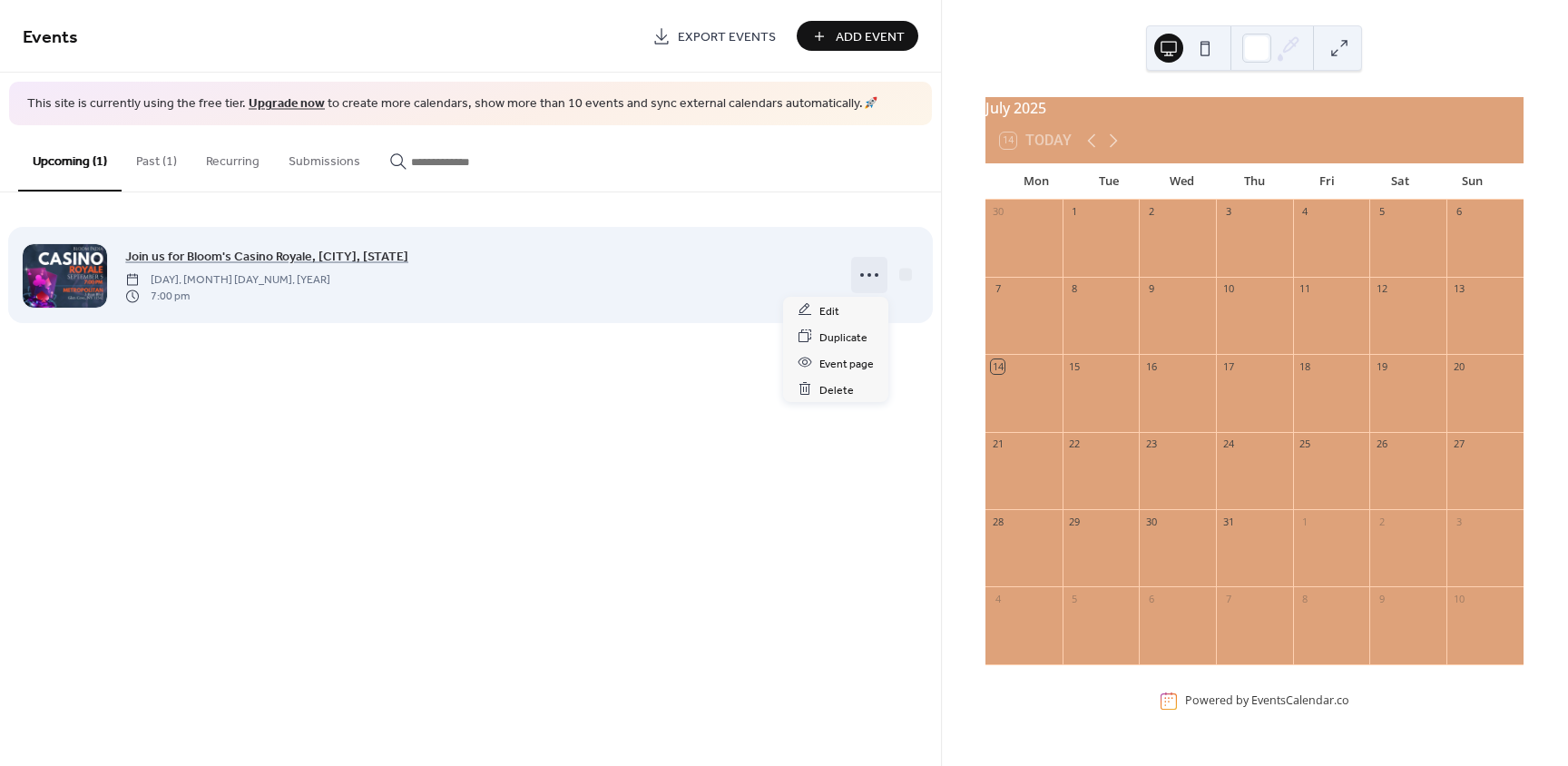 click 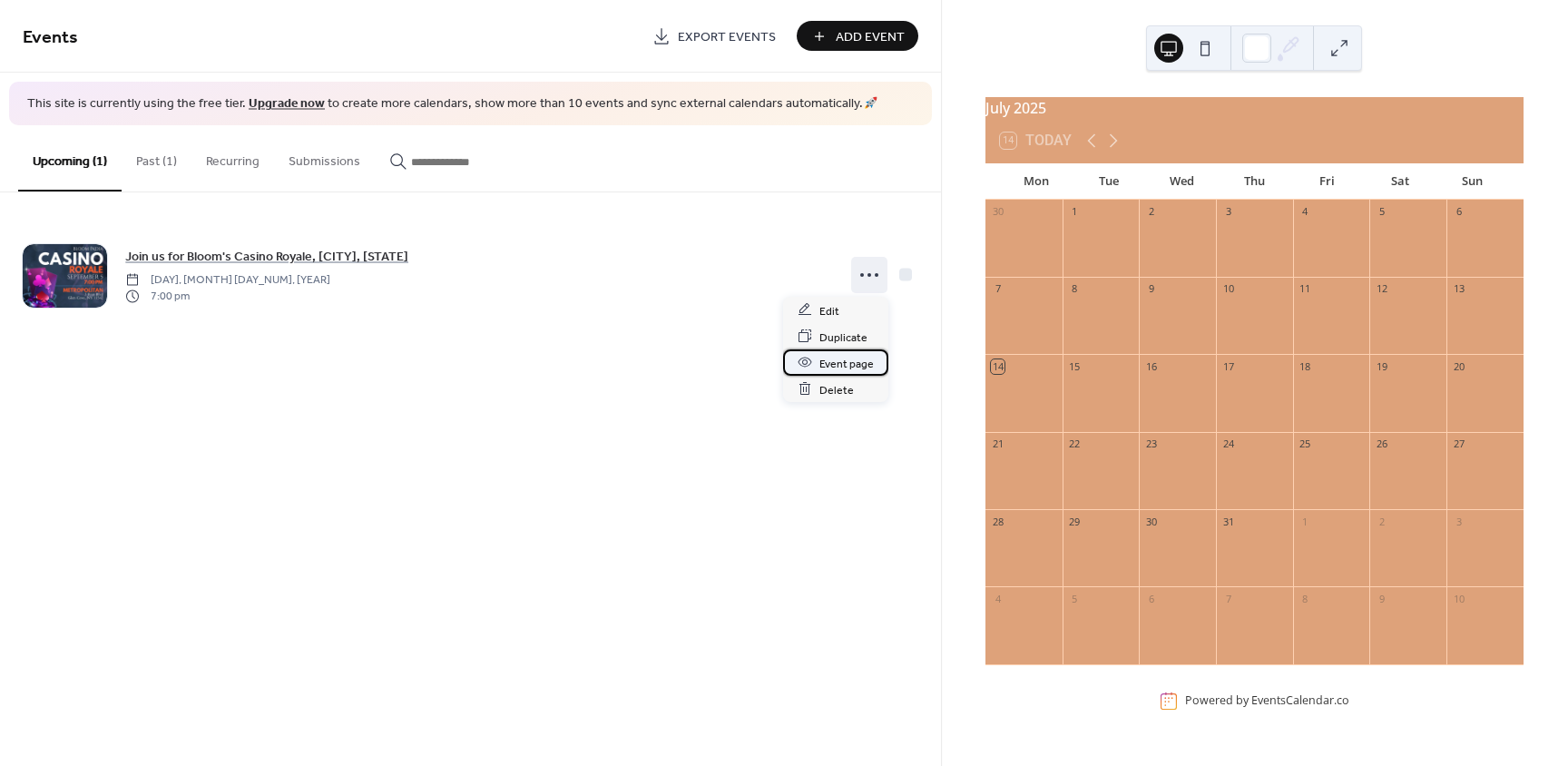 click on "Event page" at bounding box center [847, 363] 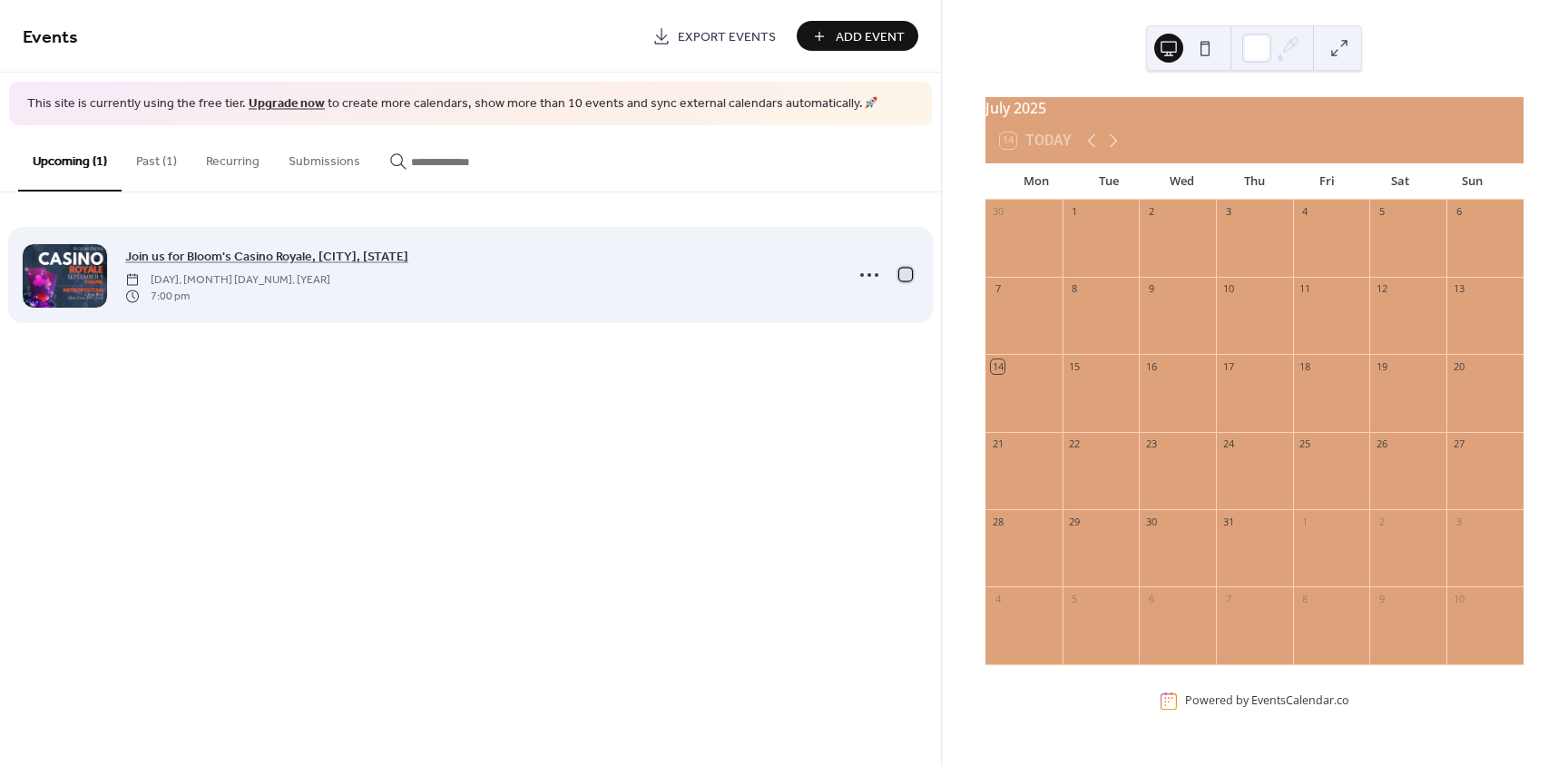click at bounding box center [906, 274] 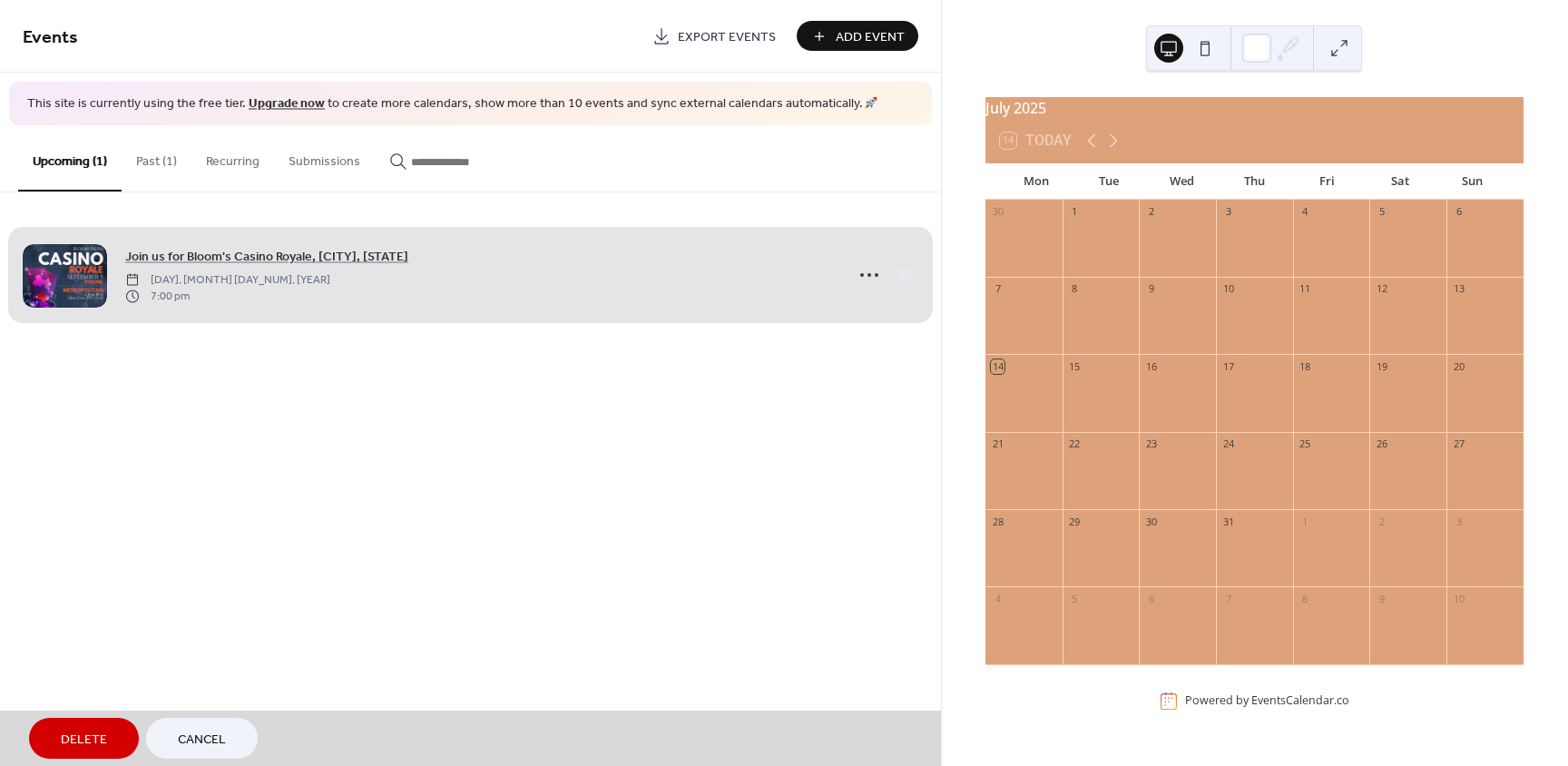 click on "Join us for Bloom's Casino Royale, [CITY], [STATE] [DAY], [MONTH] [DAY_NUM], [YEAR] [TIME]" at bounding box center (470, 275) 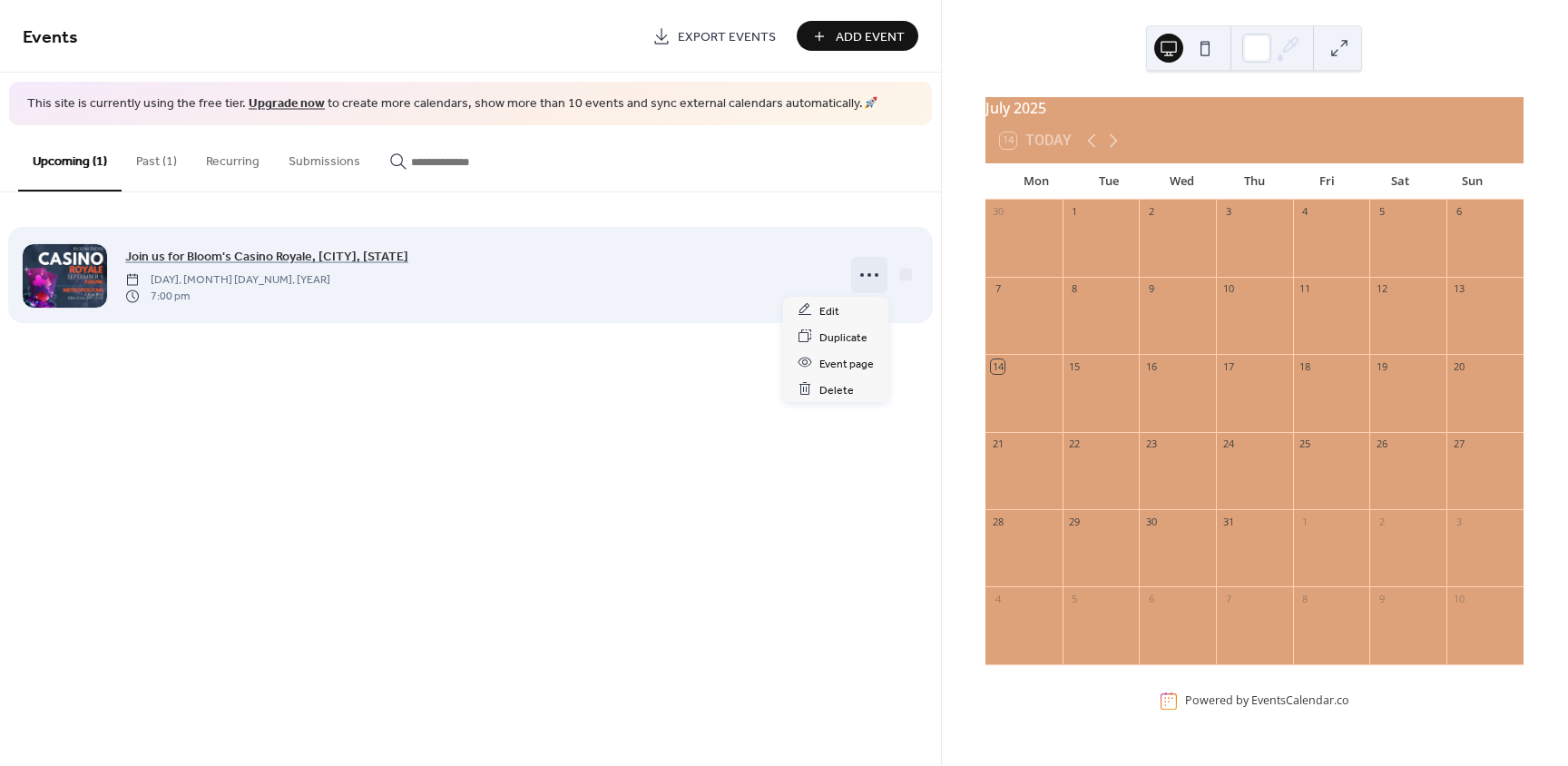 click 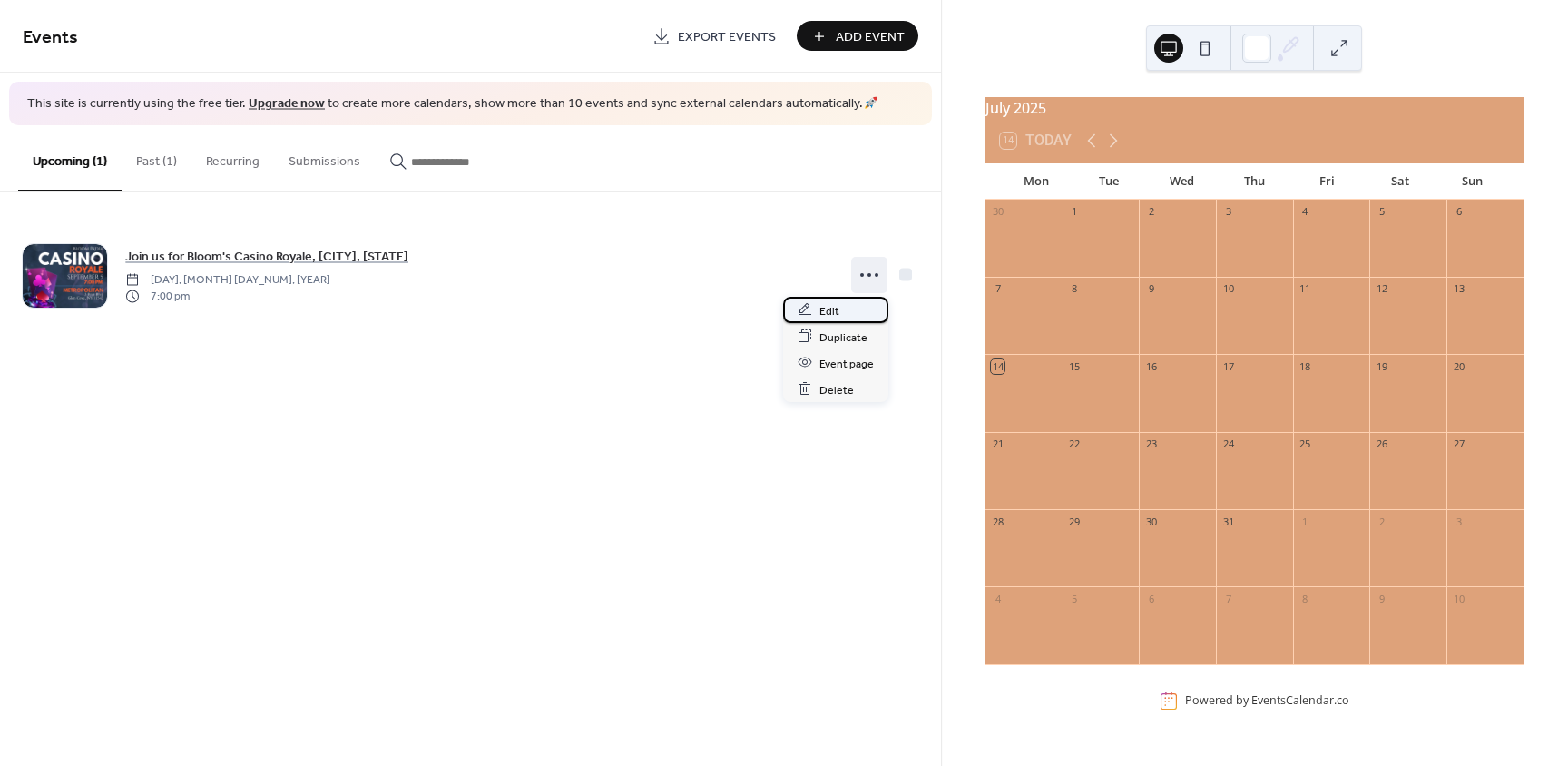 click on "Edit" at bounding box center (836, 309) 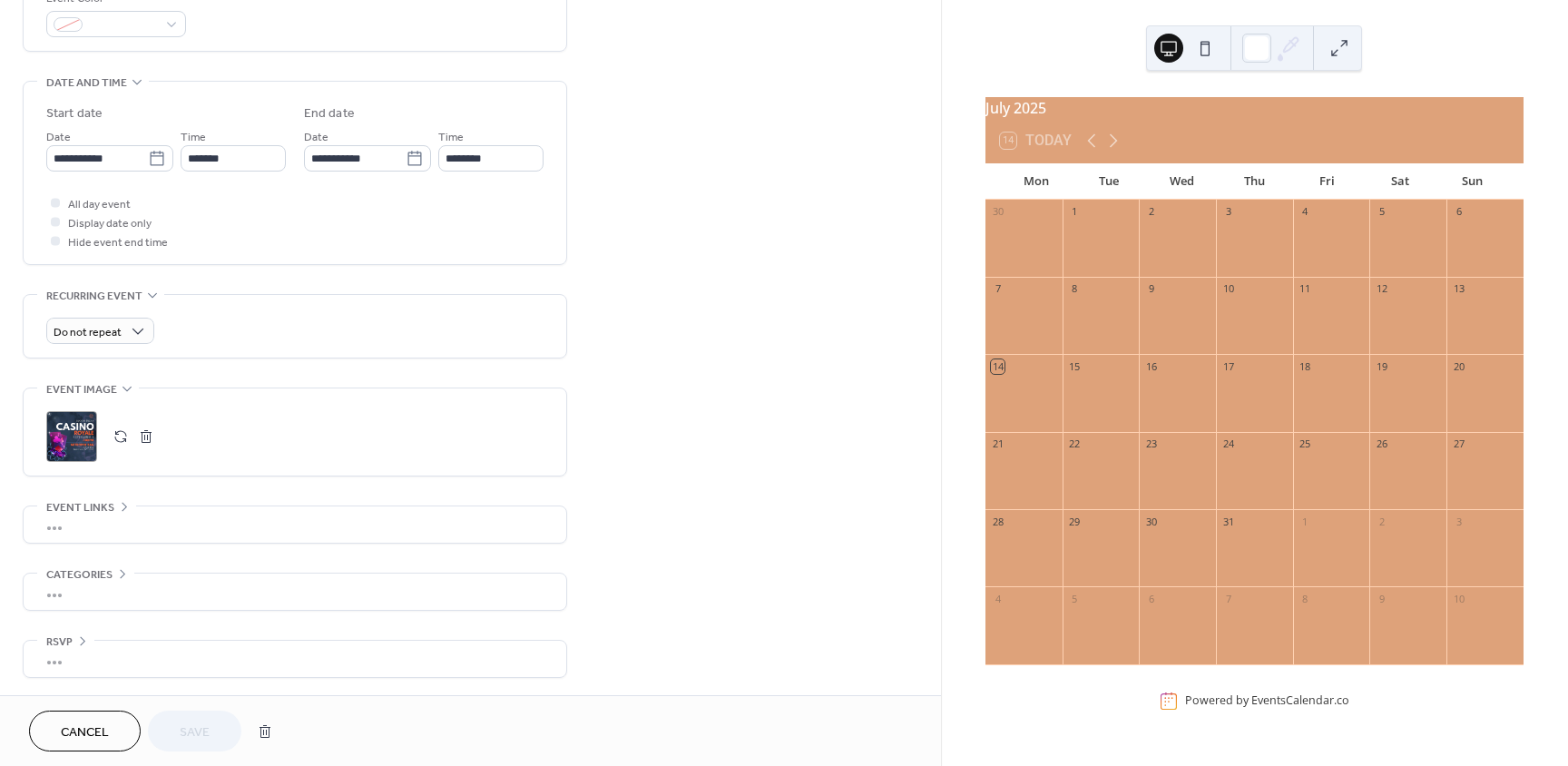 scroll, scrollTop: 510, scrollLeft: 0, axis: vertical 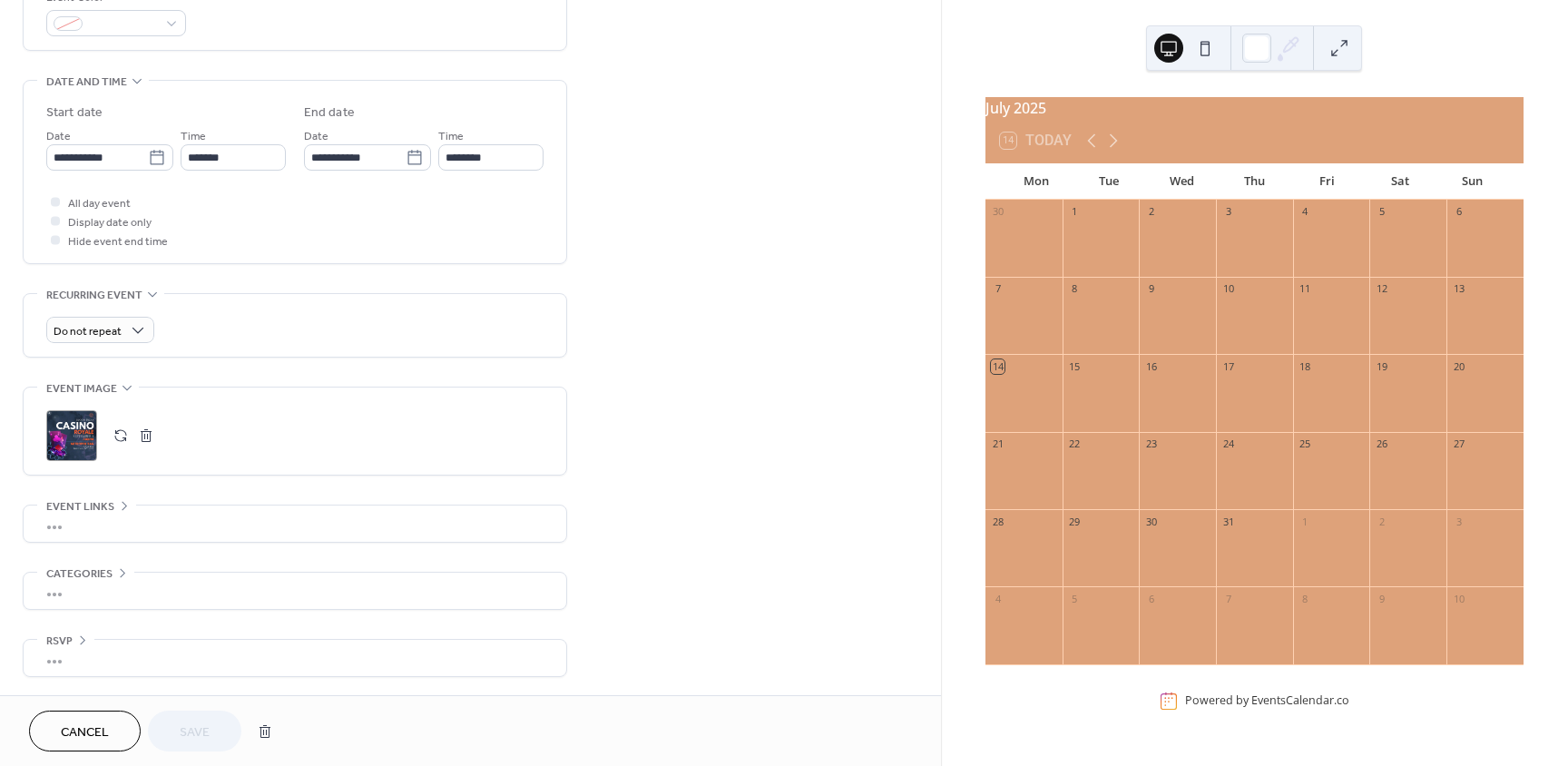 click on "•••" at bounding box center (295, 524) 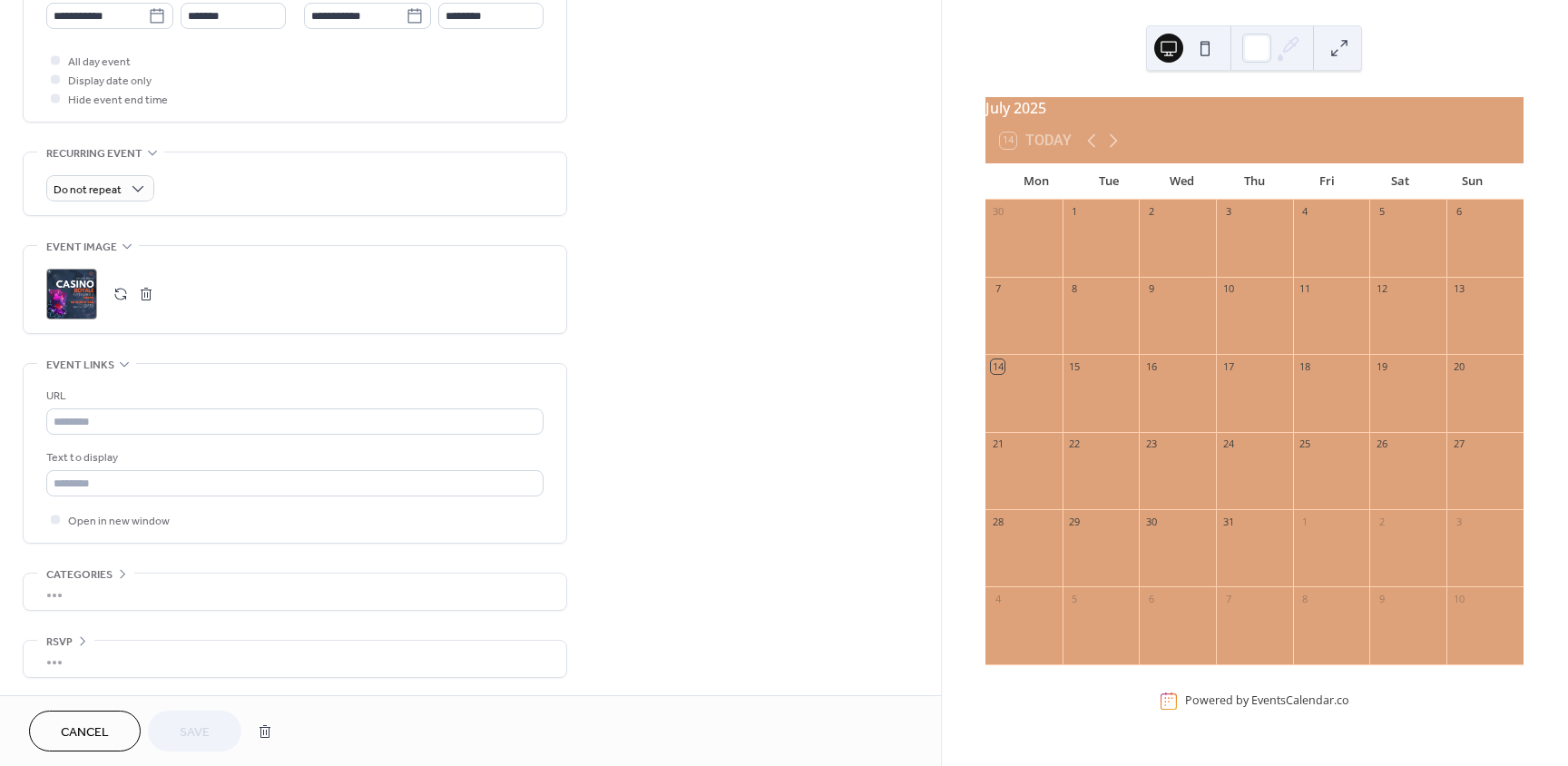 scroll, scrollTop: 653, scrollLeft: 0, axis: vertical 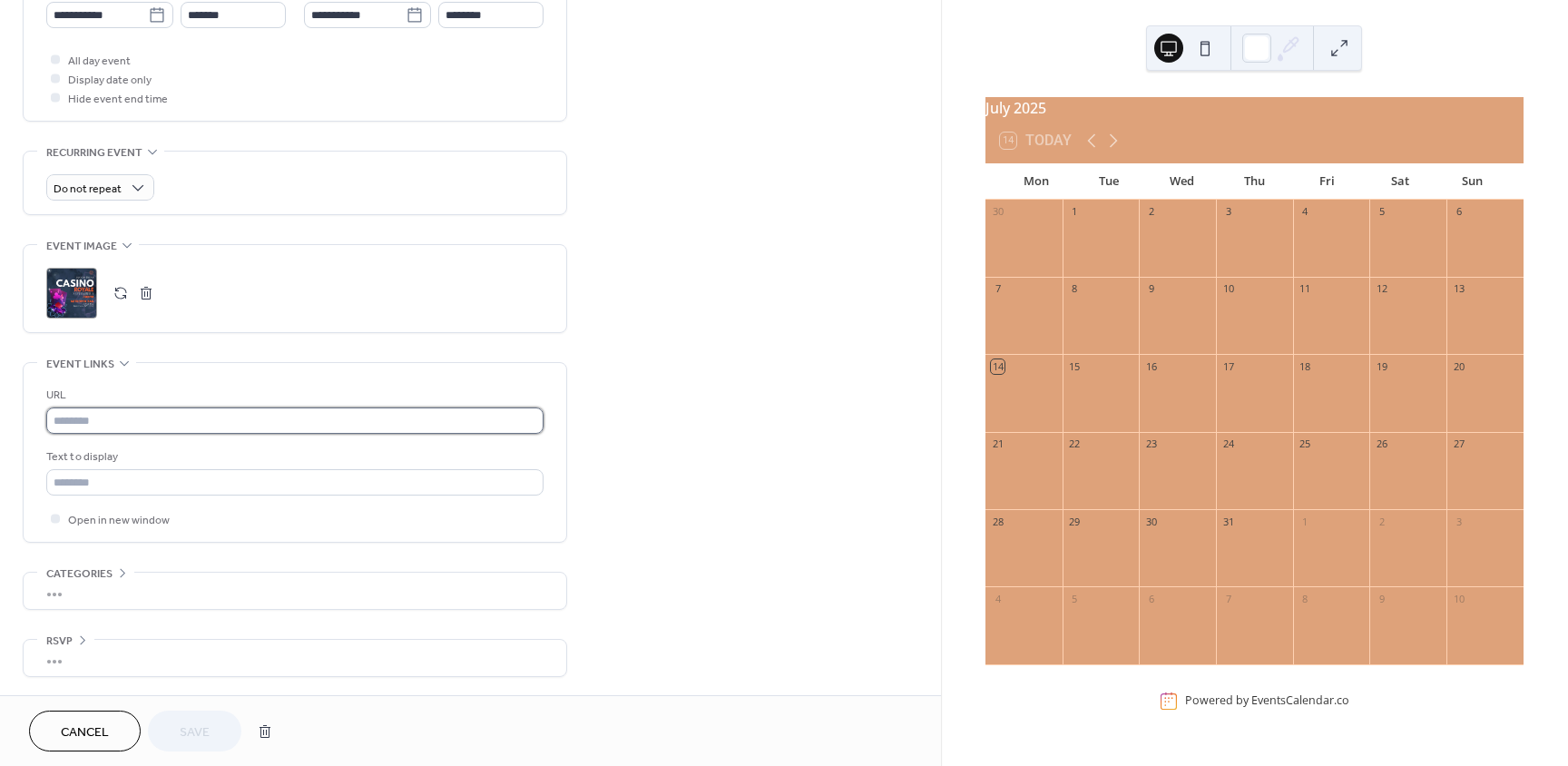 click at bounding box center (295, 420) 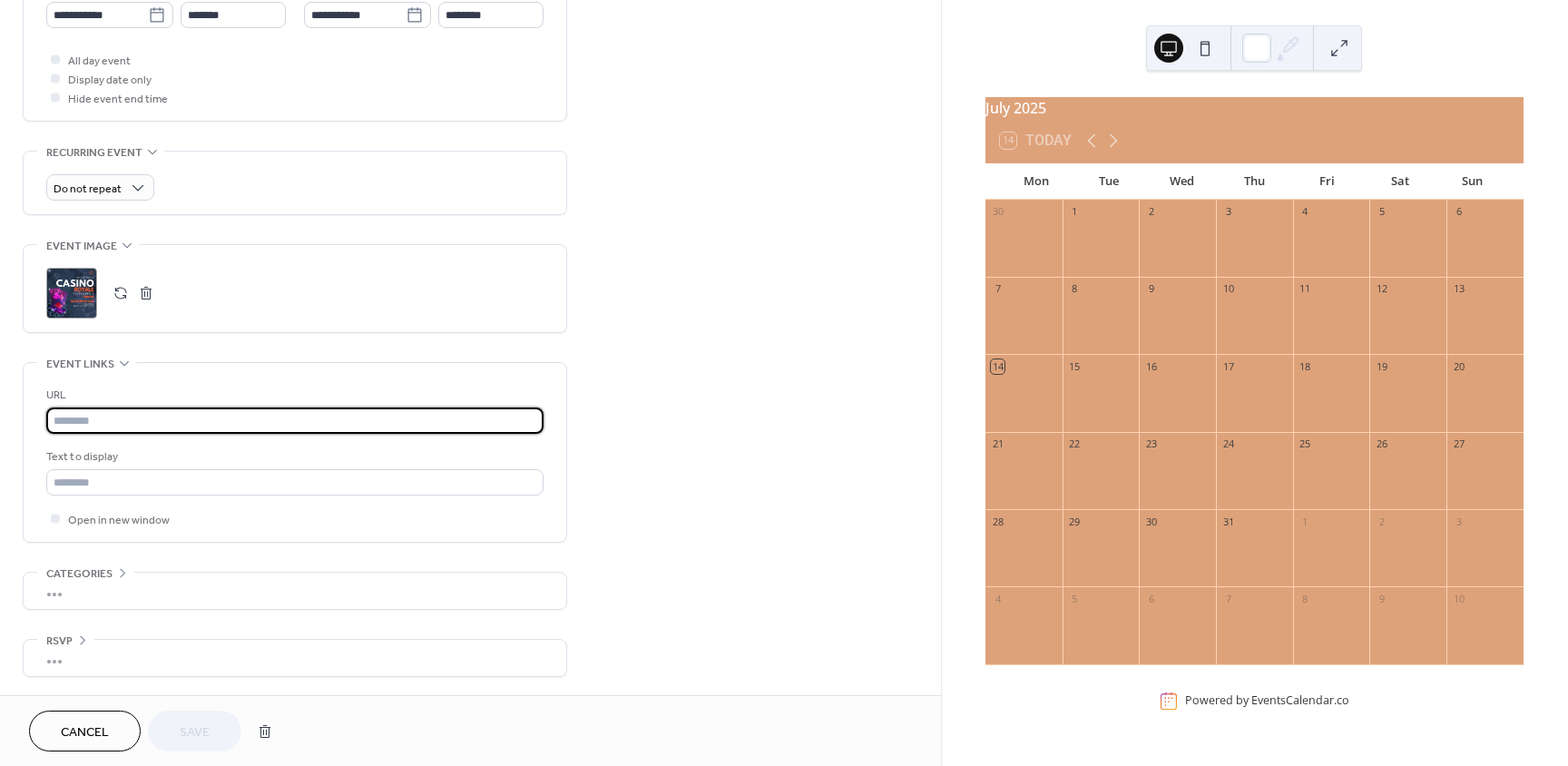 click on "•••" at bounding box center (295, 591) 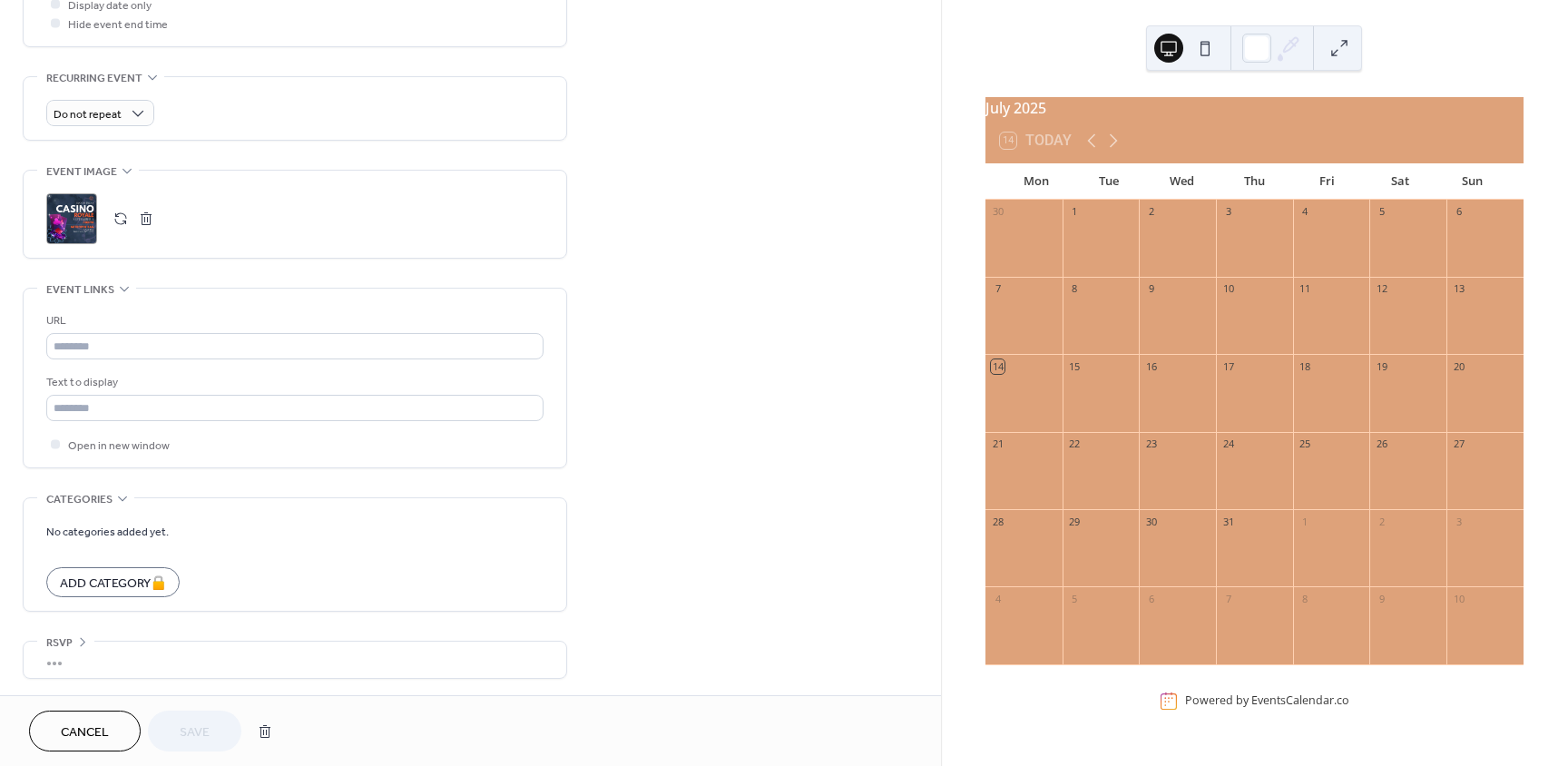 scroll, scrollTop: 729, scrollLeft: 0, axis: vertical 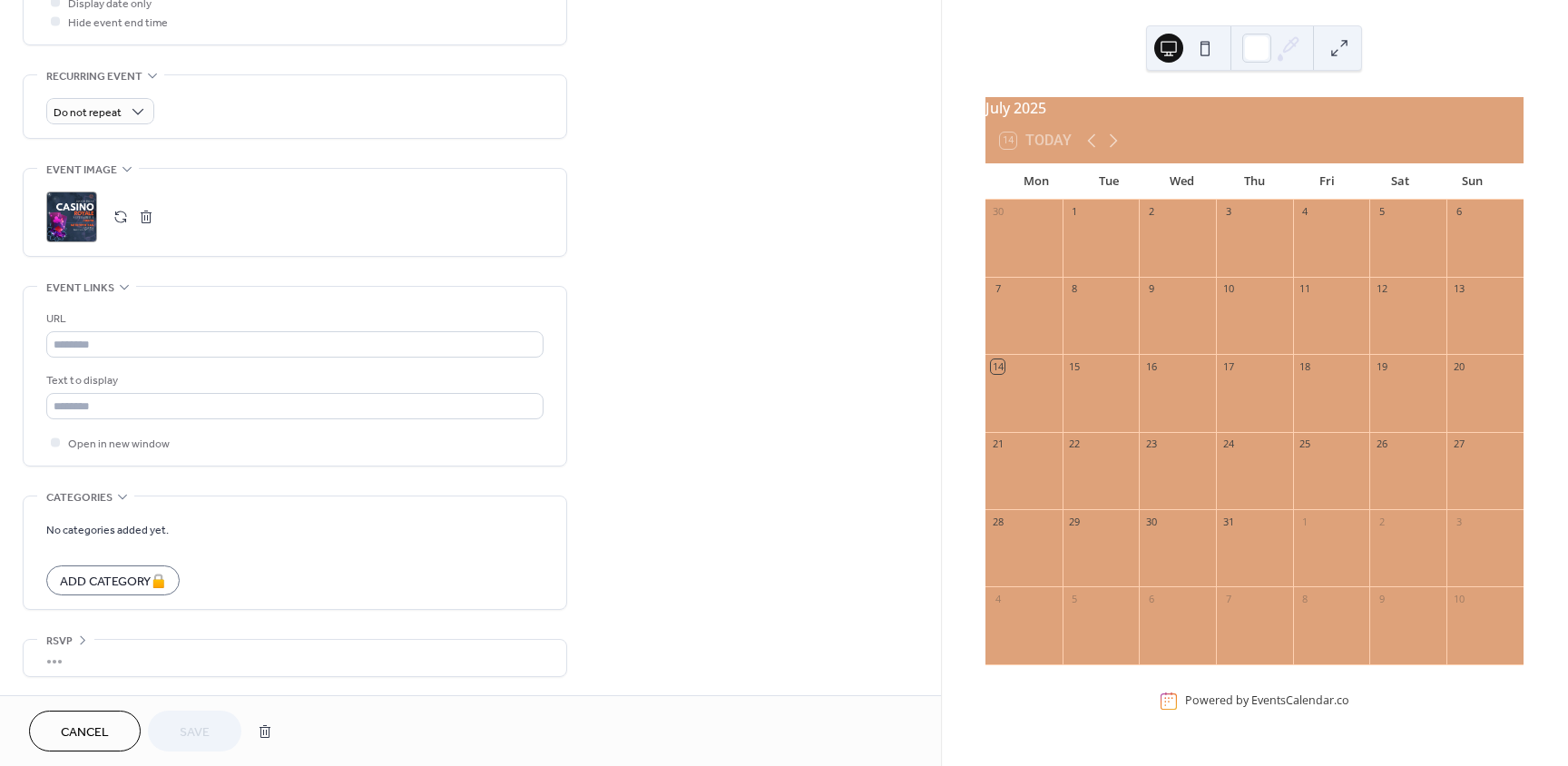 click on "•••" at bounding box center [295, 658] 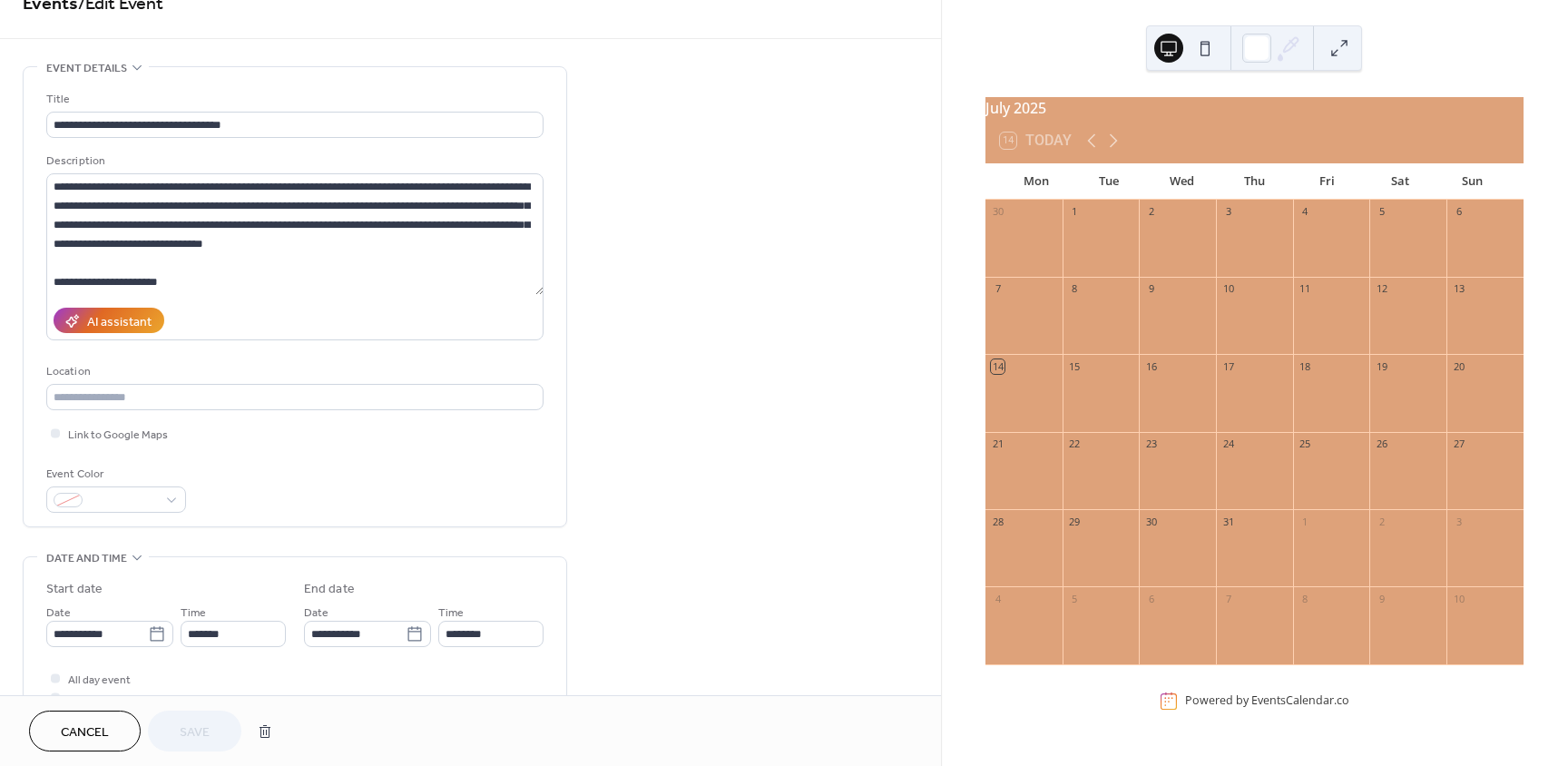 scroll, scrollTop: 0, scrollLeft: 0, axis: both 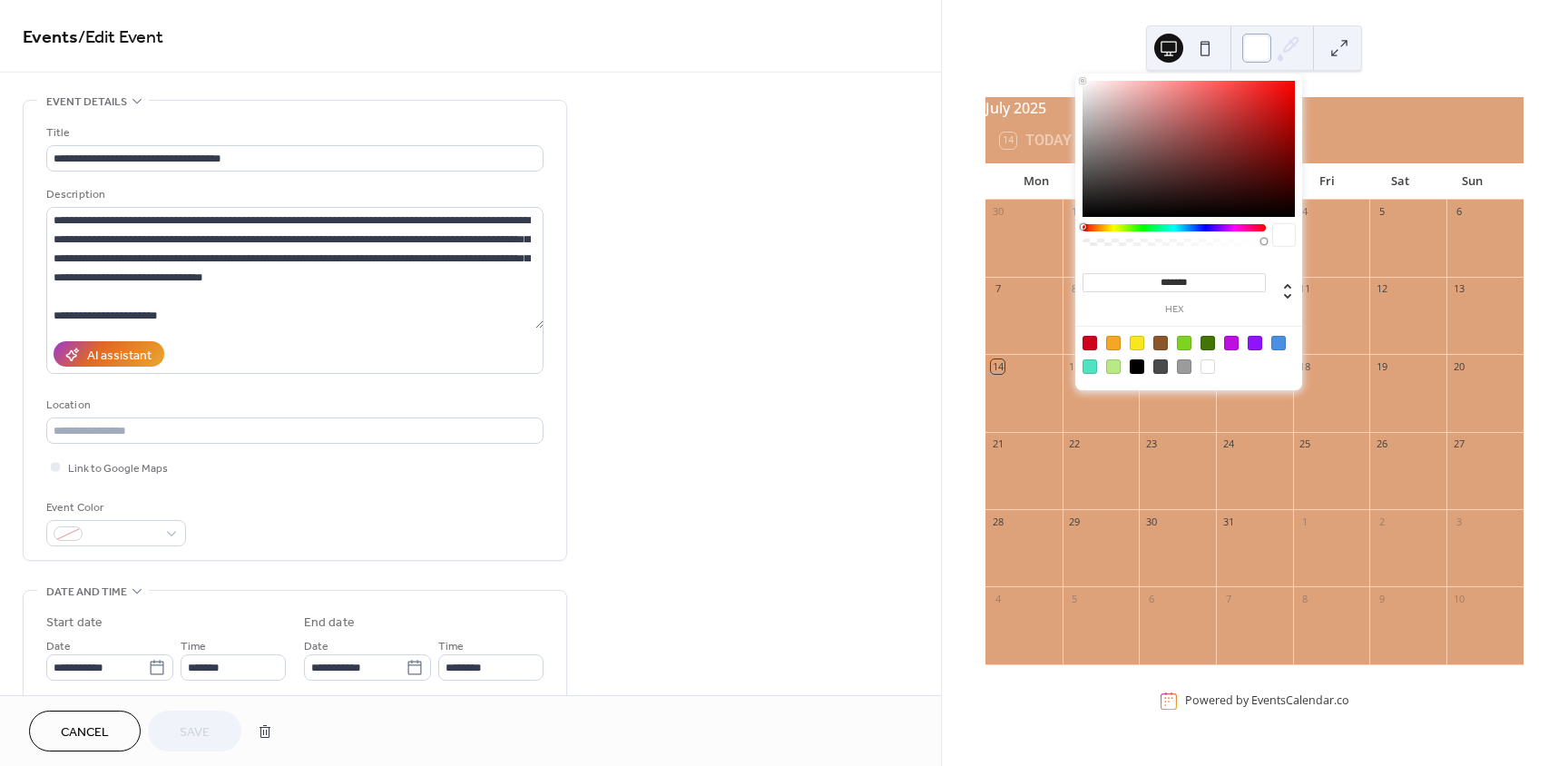 click at bounding box center (1257, 48) 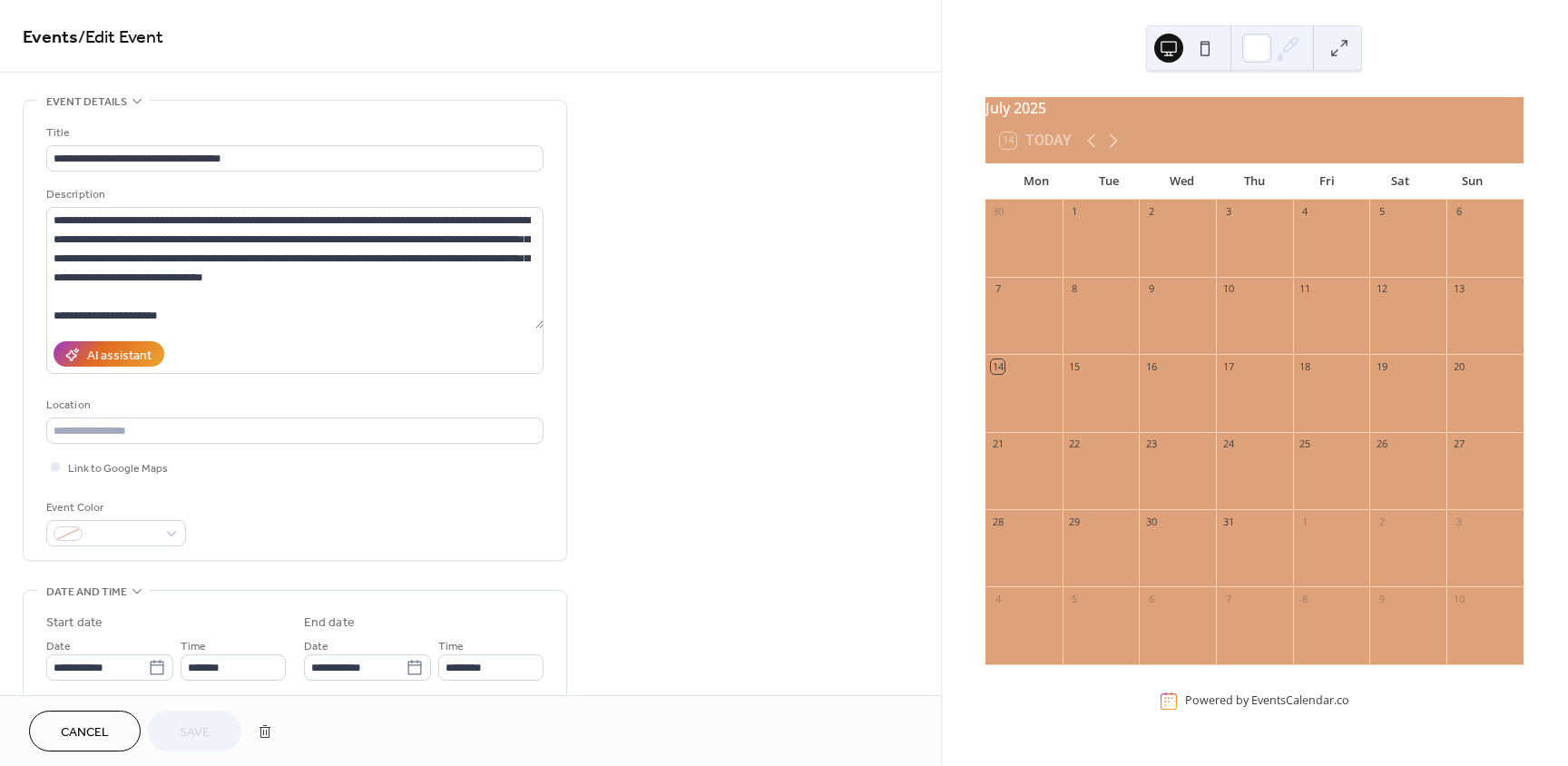 click at bounding box center (1254, 48) 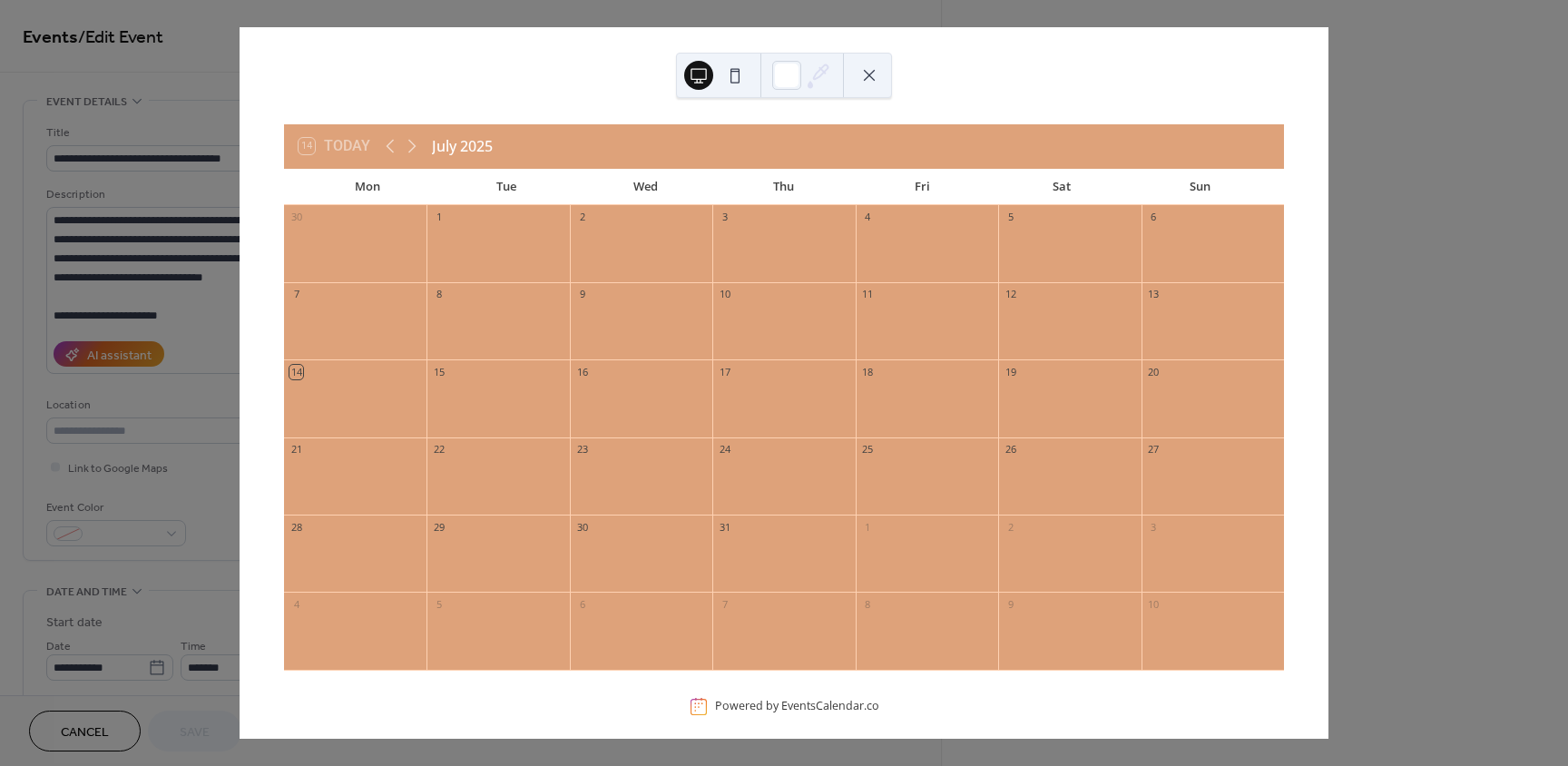 click at bounding box center [869, 75] 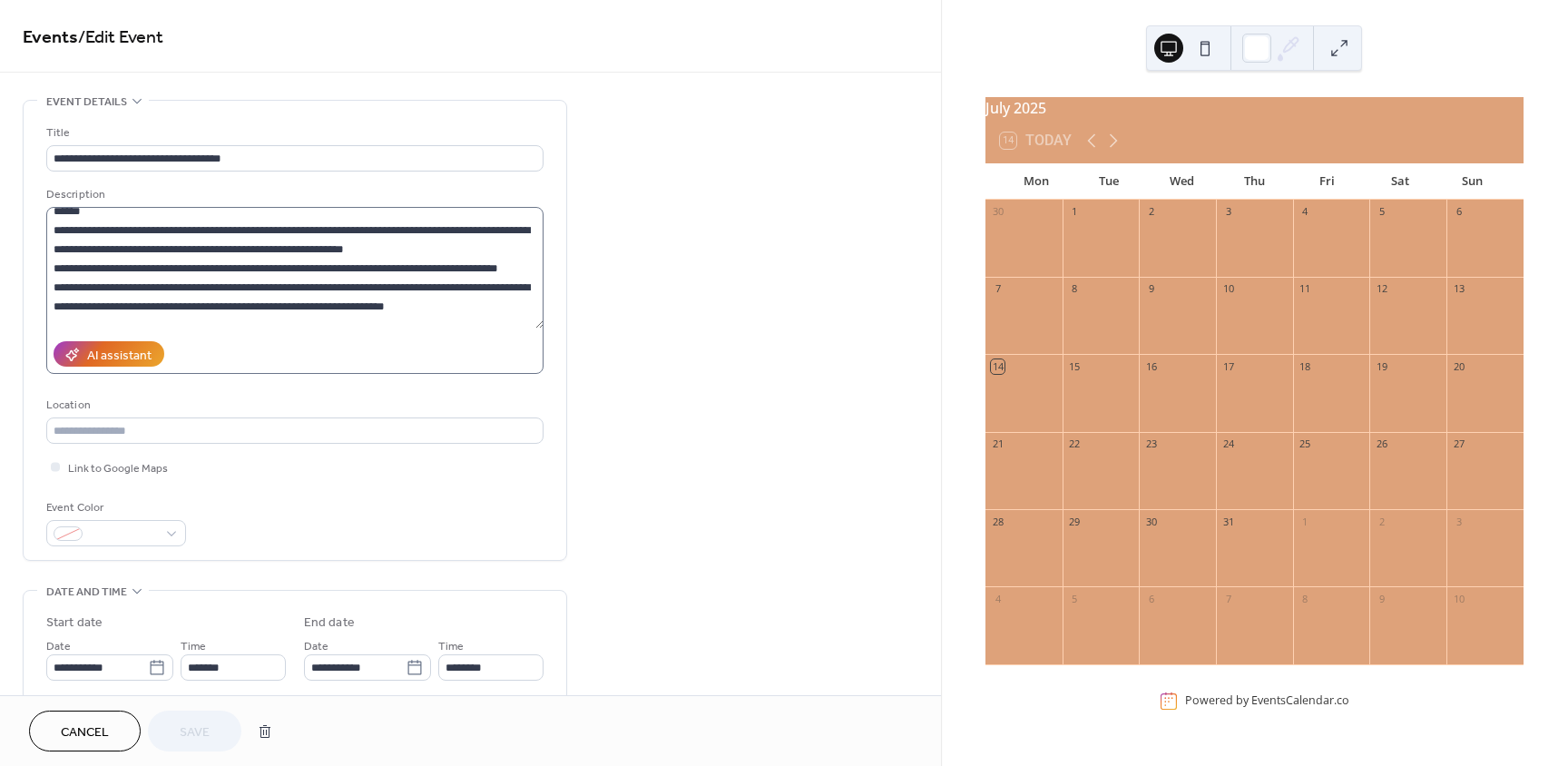 scroll, scrollTop: 229, scrollLeft: 0, axis: vertical 